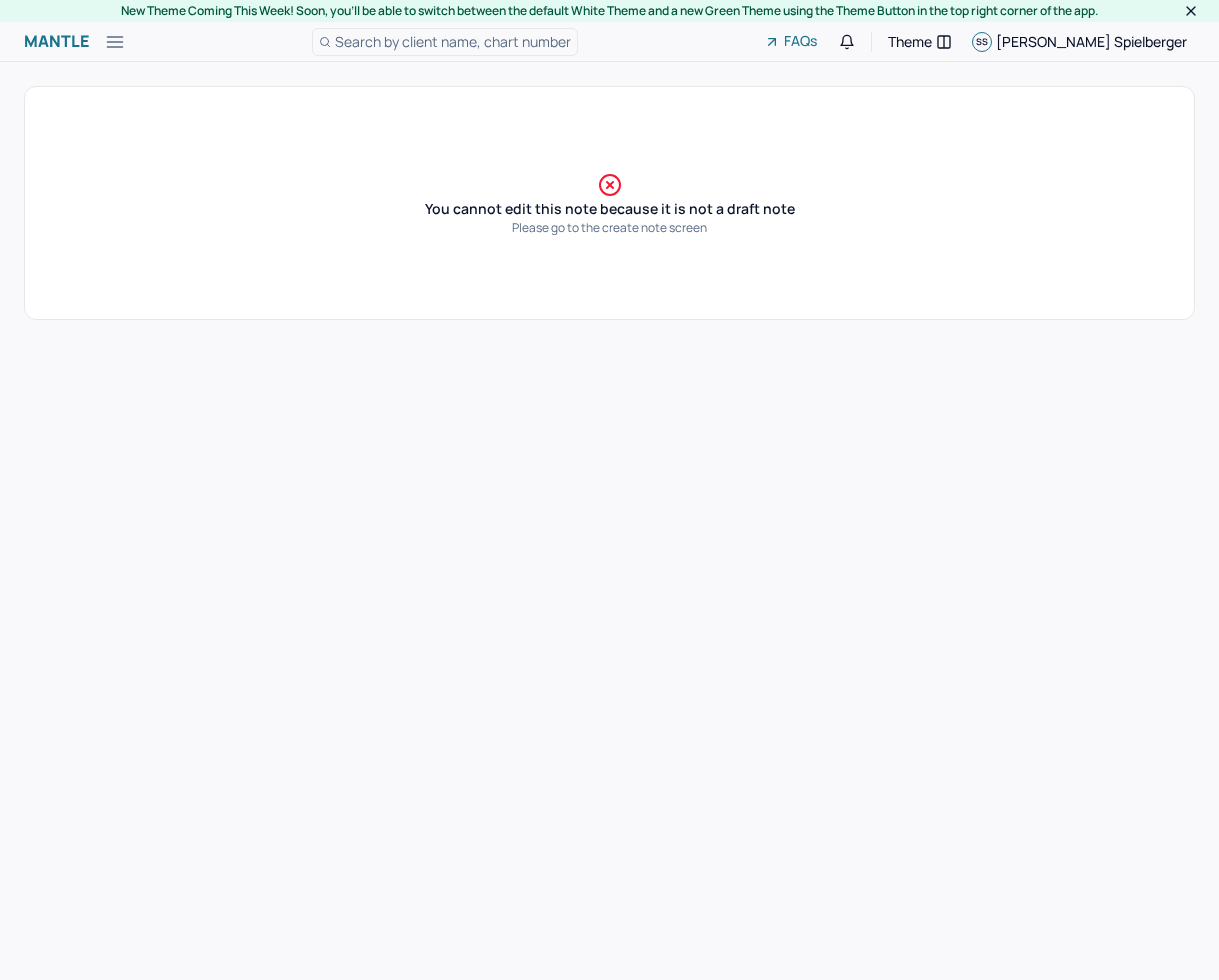 scroll, scrollTop: 0, scrollLeft: 0, axis: both 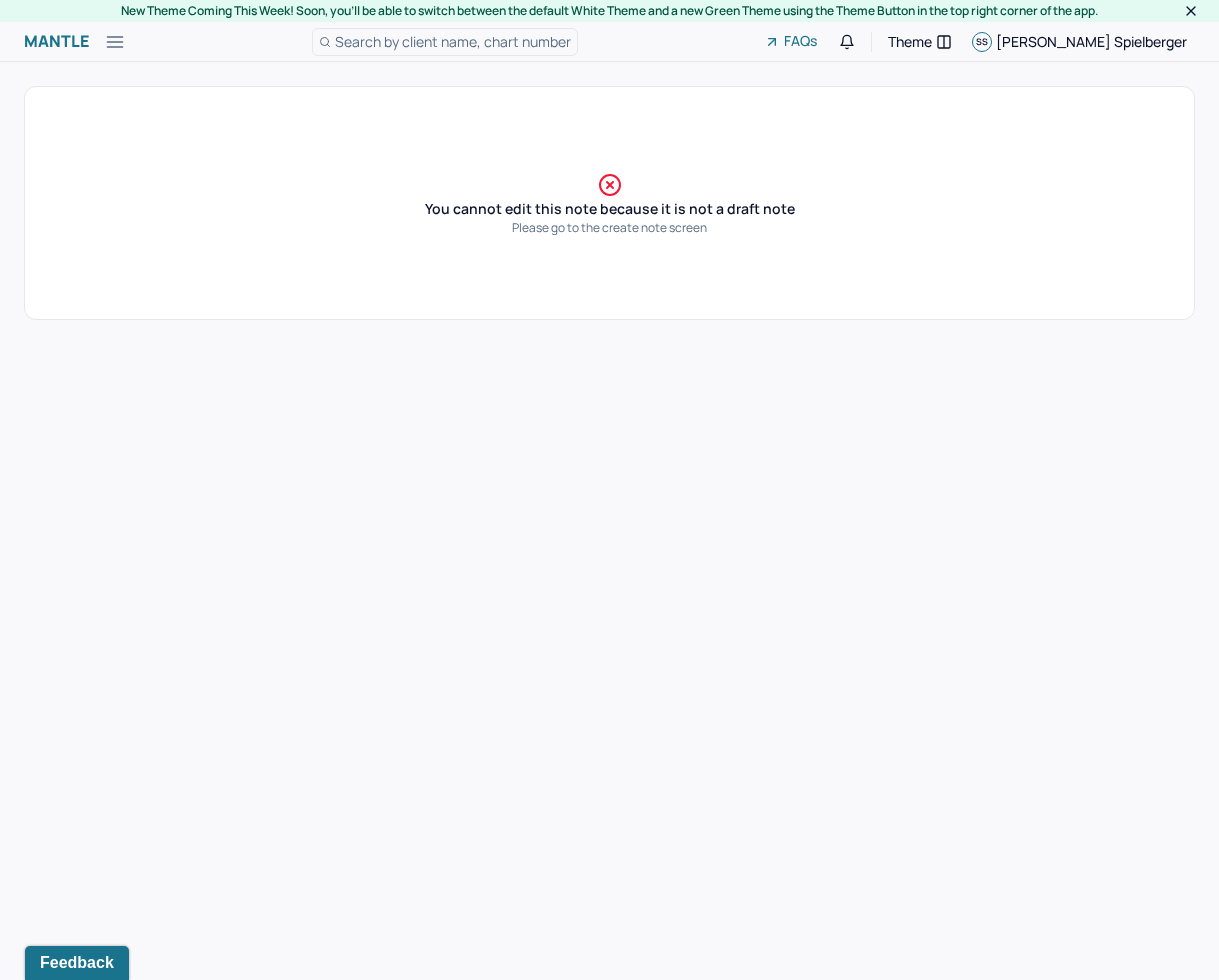 click on "You cannot edit this note because it is not a draft note Please go to the create note screen" at bounding box center [609, 203] 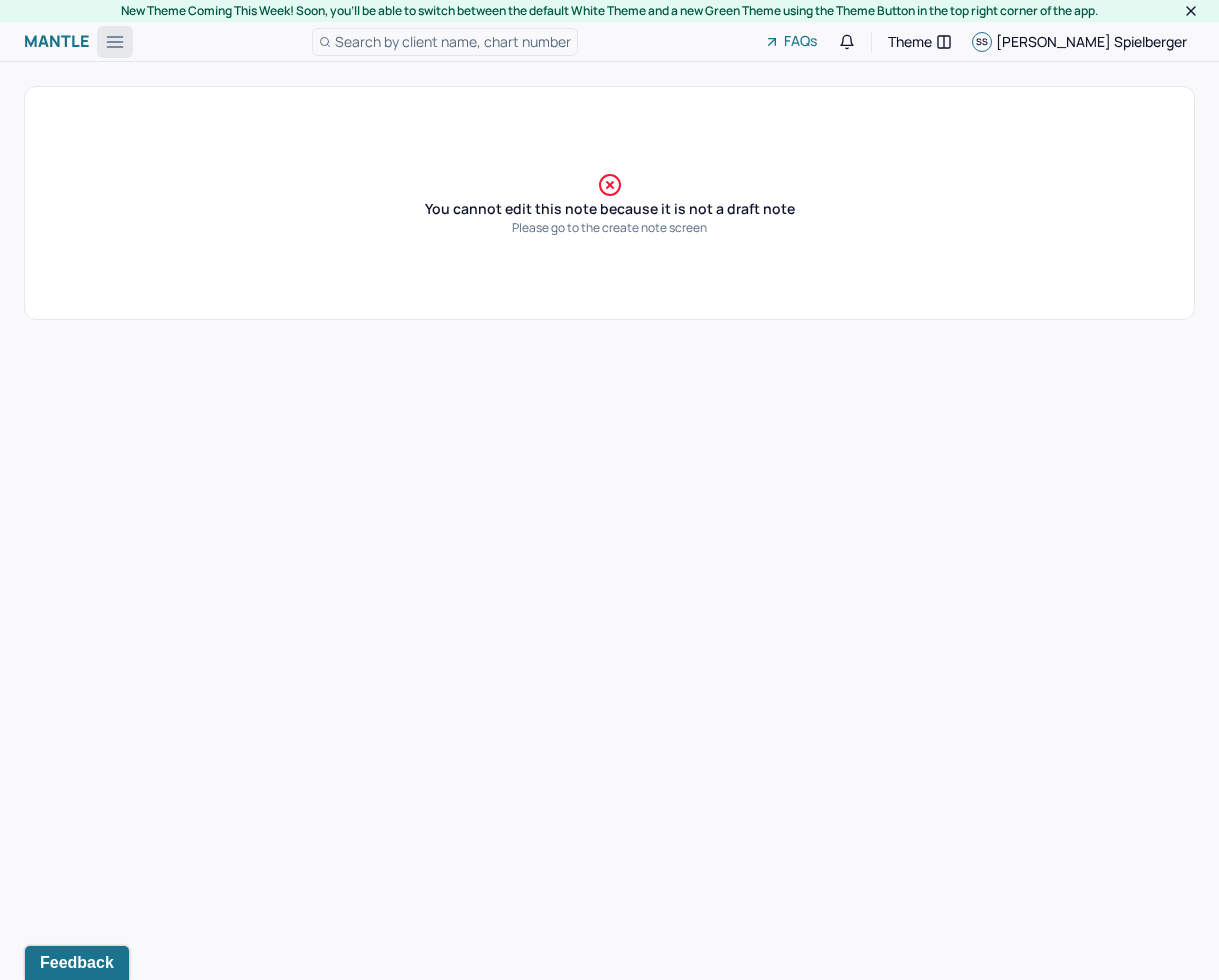 click at bounding box center (115, 42) 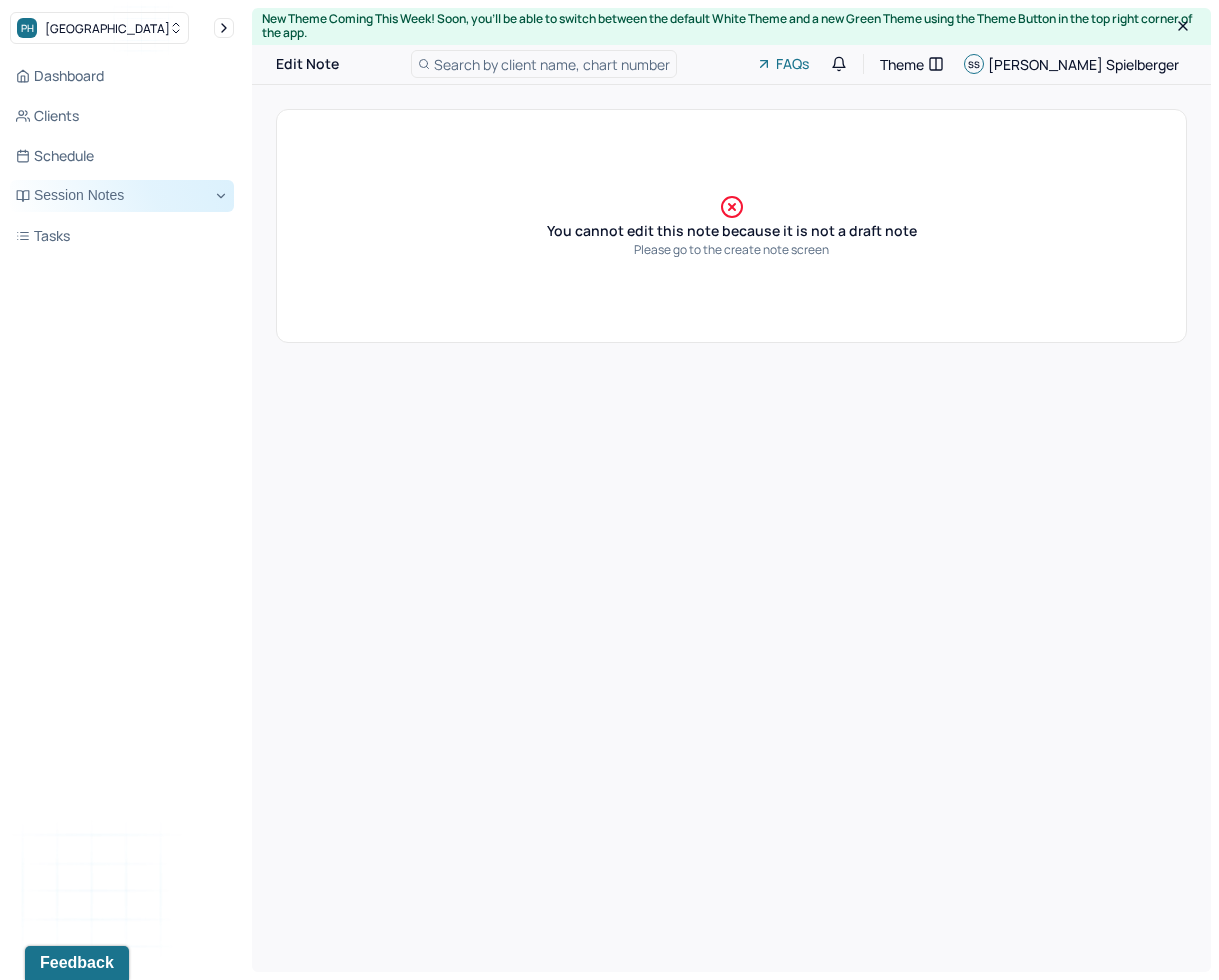 click on "Session Notes" at bounding box center (122, 196) 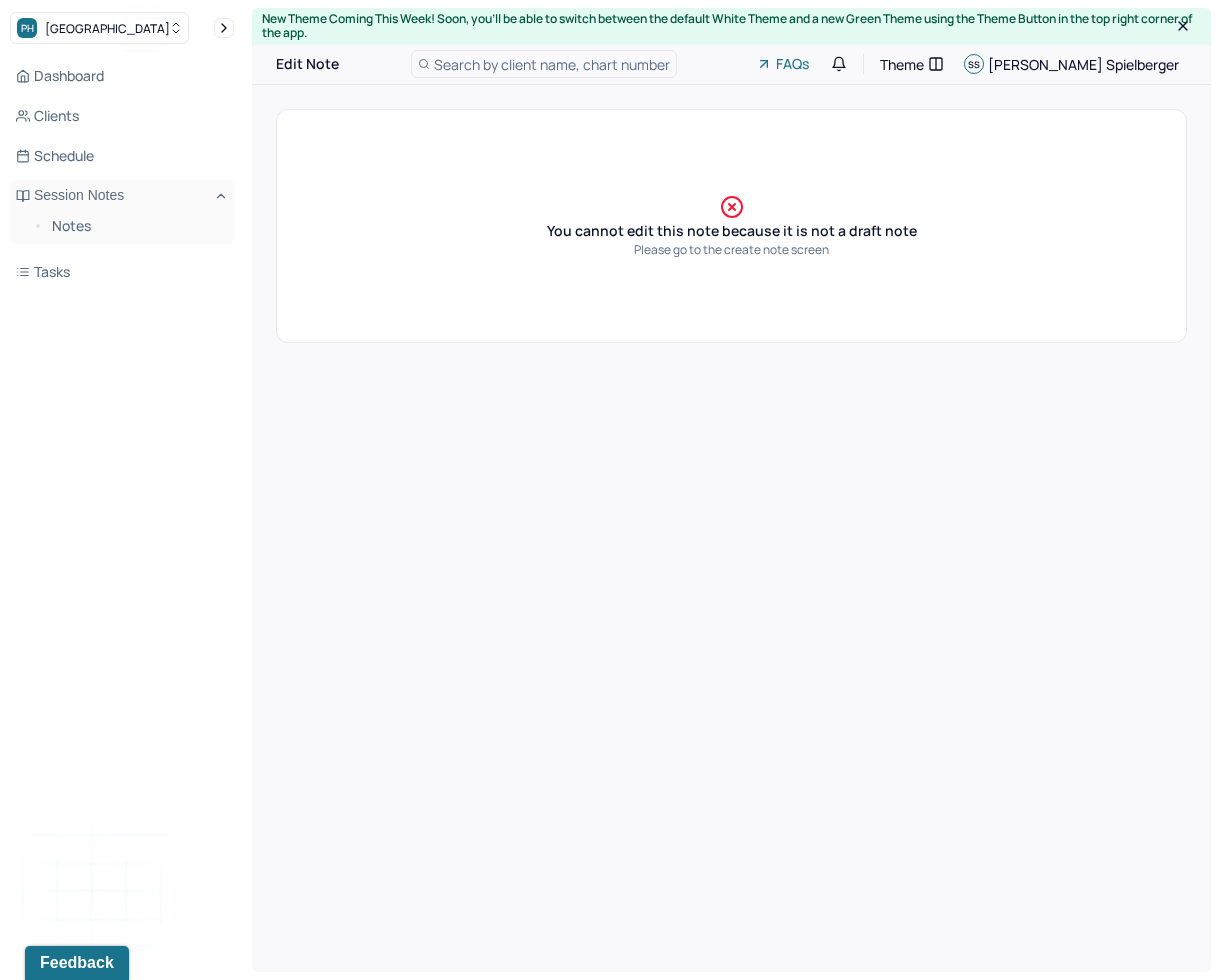 click on "Notes" at bounding box center (122, 228) 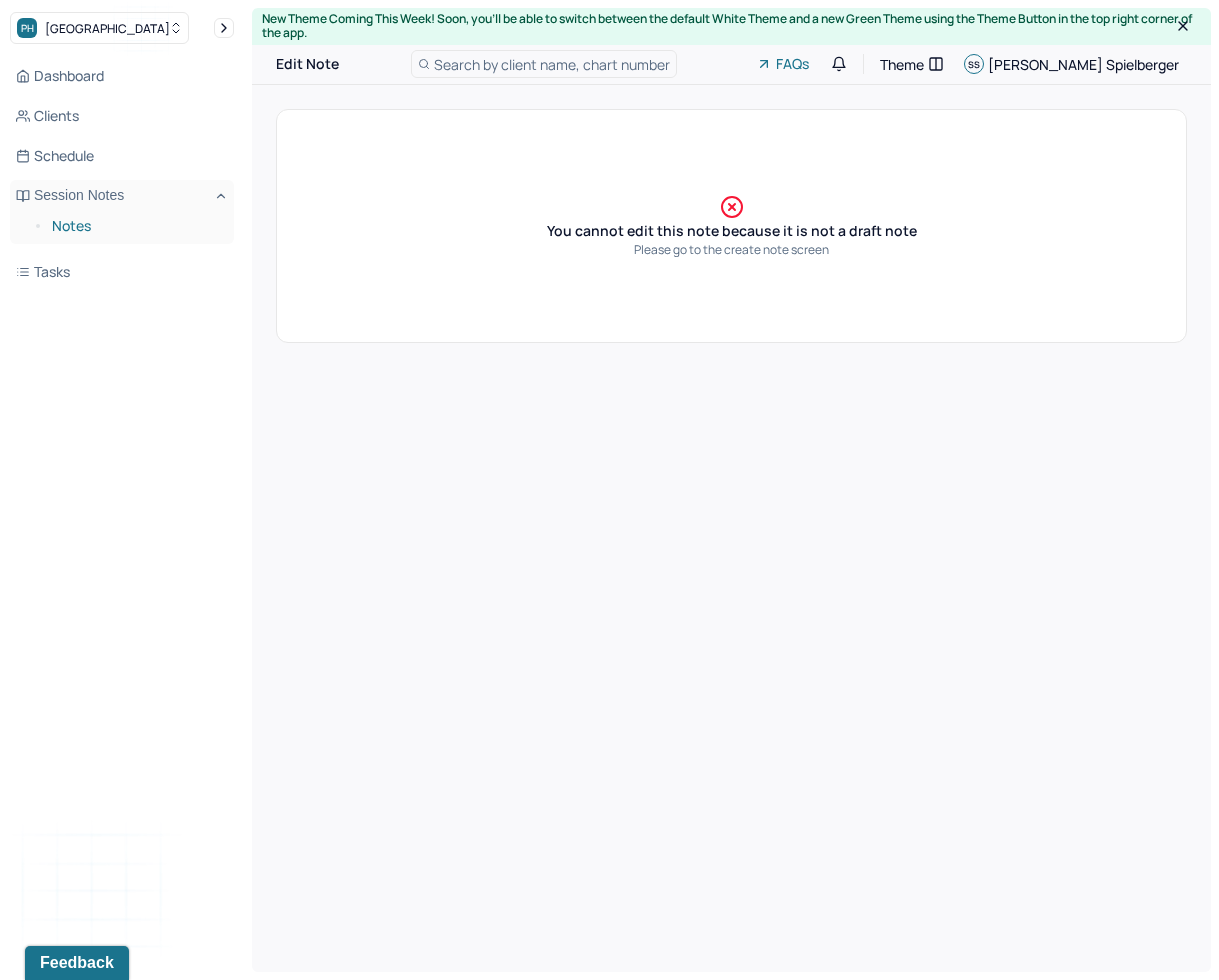 click on "Notes" at bounding box center [135, 226] 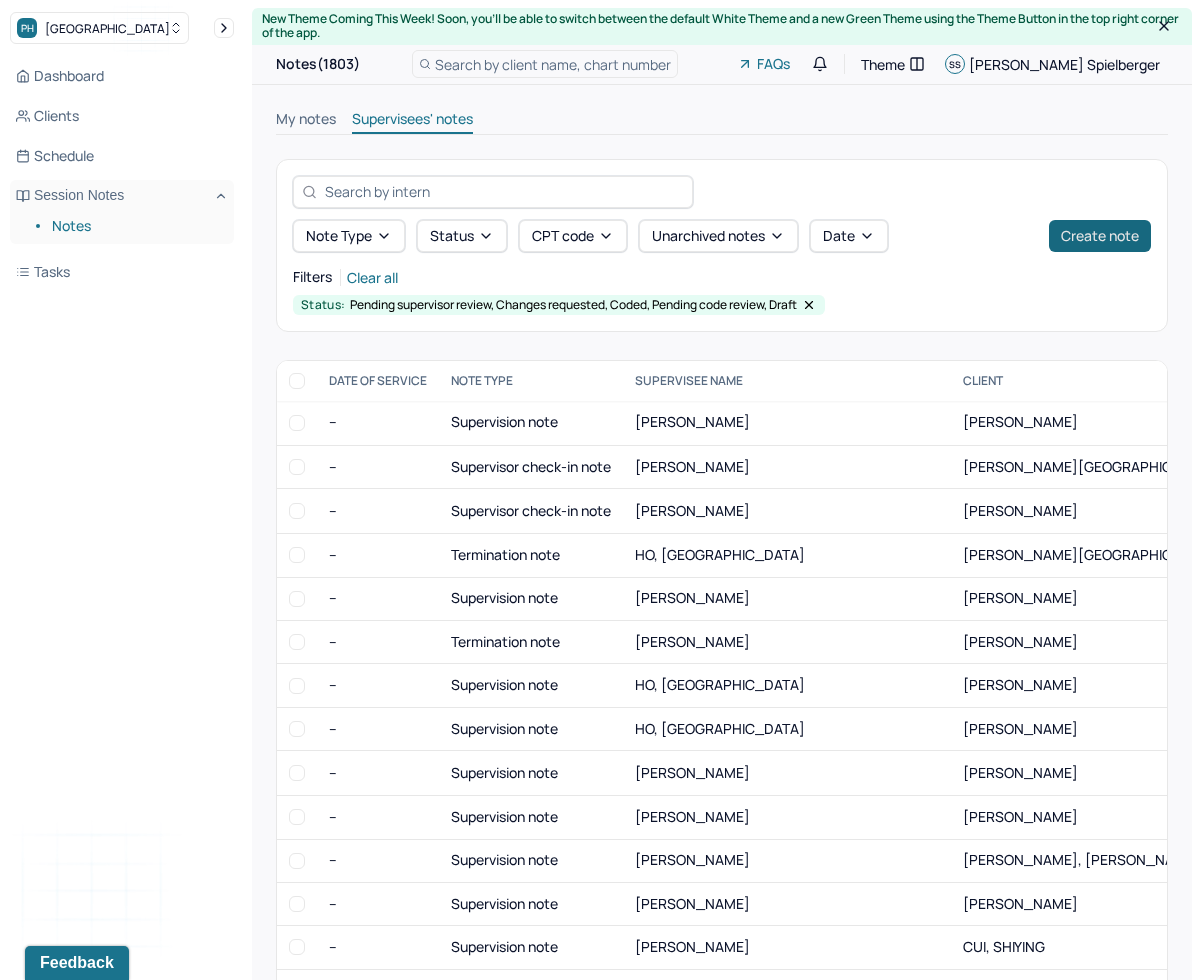 click on "Create note" at bounding box center (1100, 236) 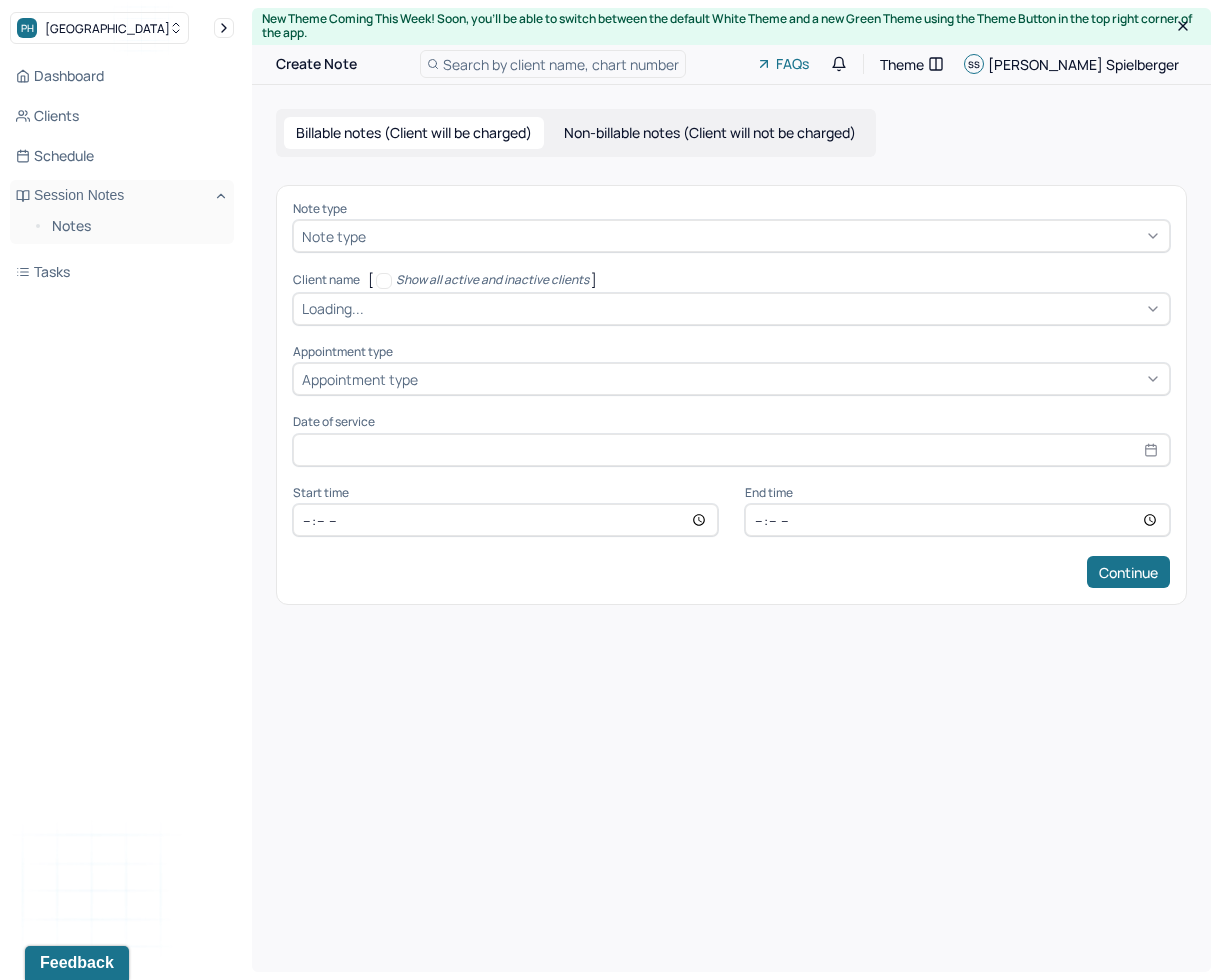 click on "Non-billable notes (Client will not be charged)" at bounding box center [710, 133] 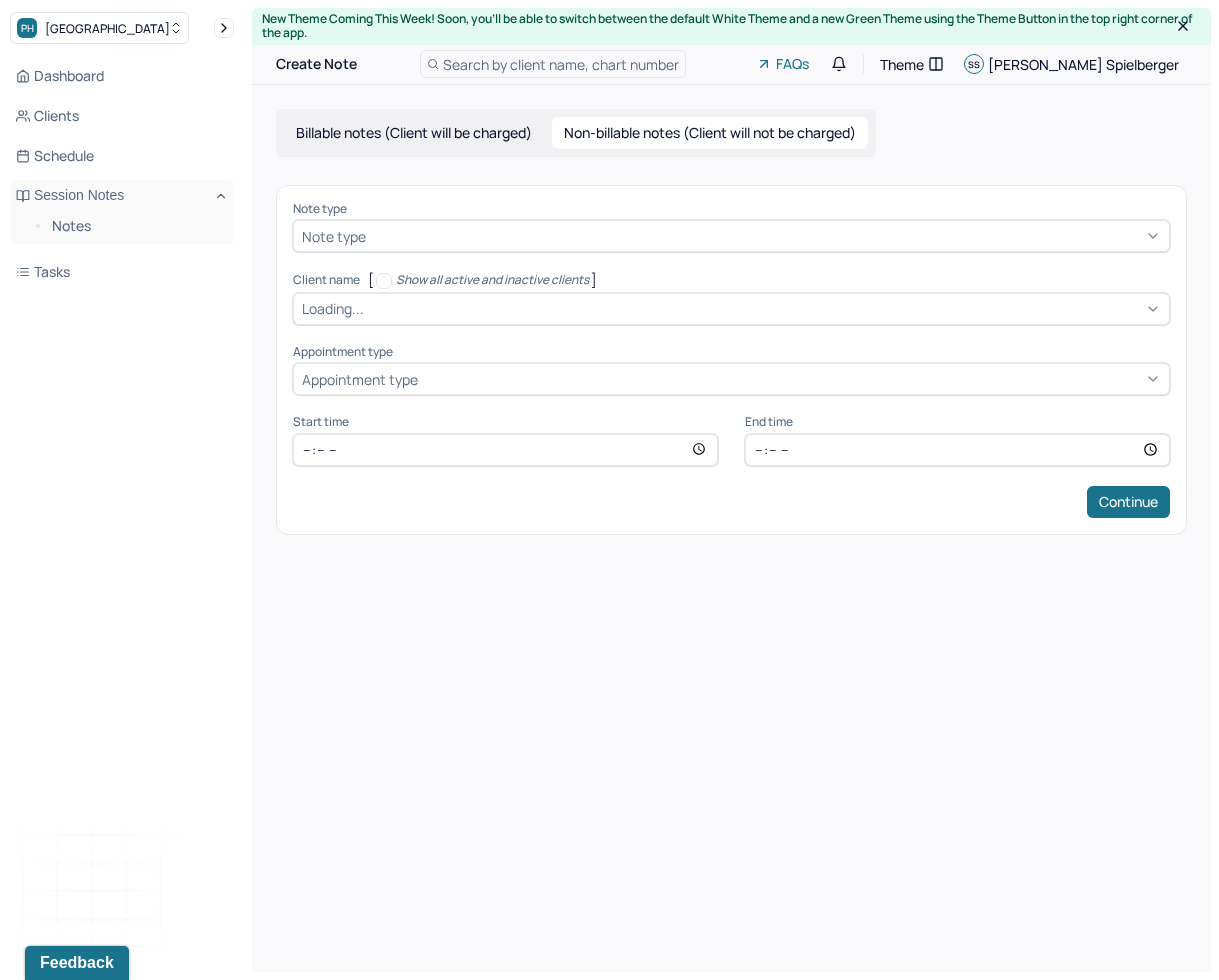click at bounding box center [765, 236] 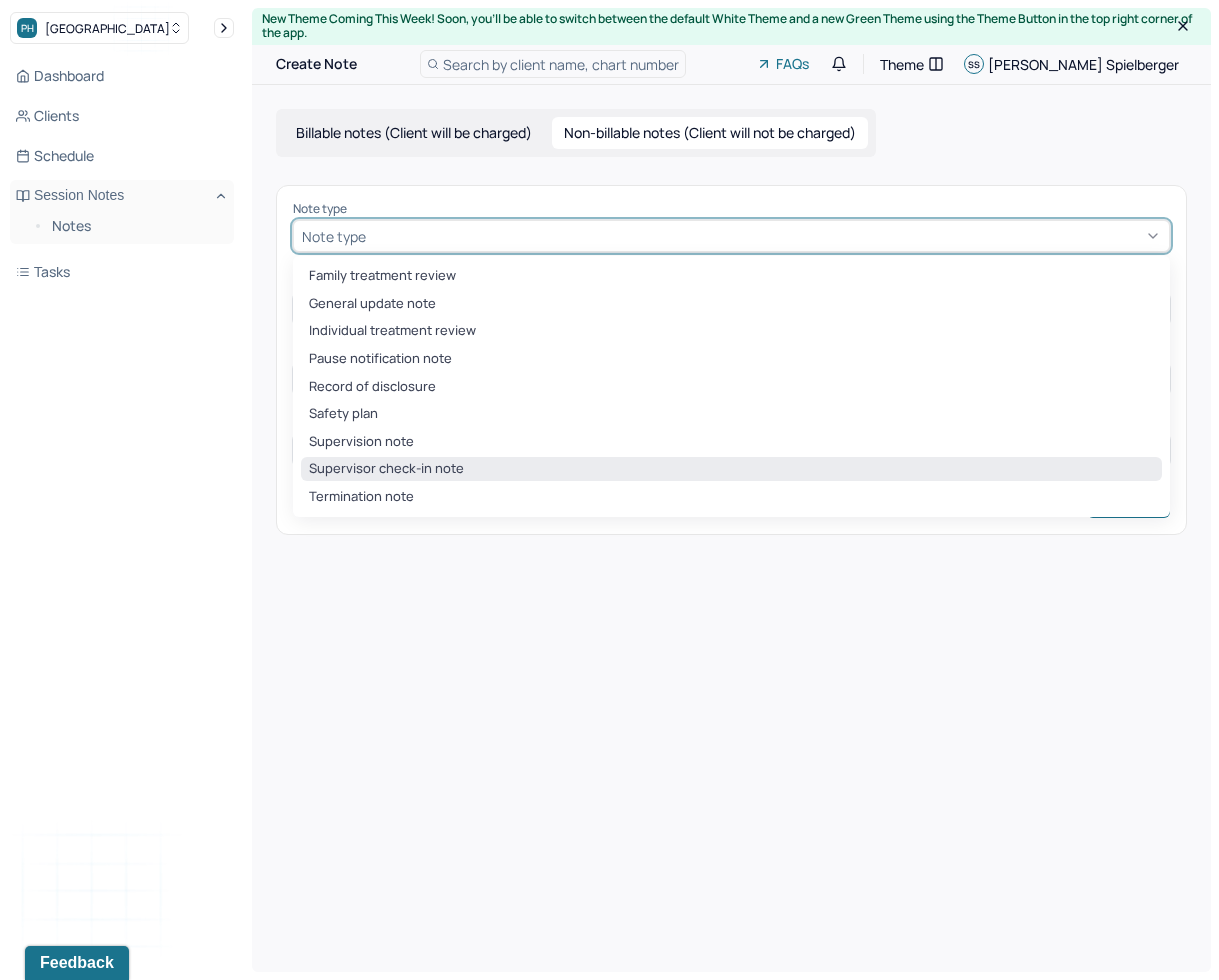 click on "Supervisor check-in note" at bounding box center (731, 469) 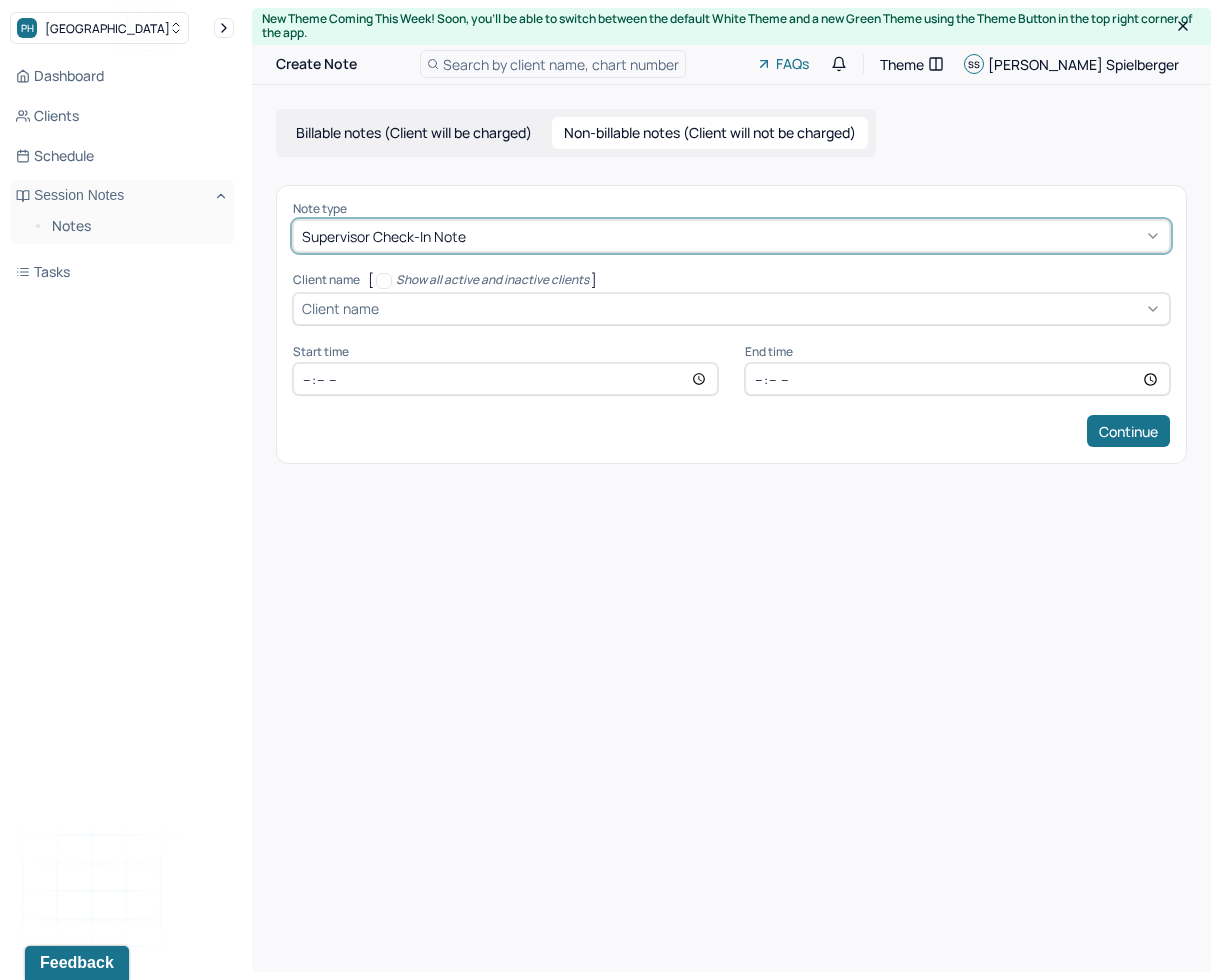 click on "Client name" at bounding box center [340, 308] 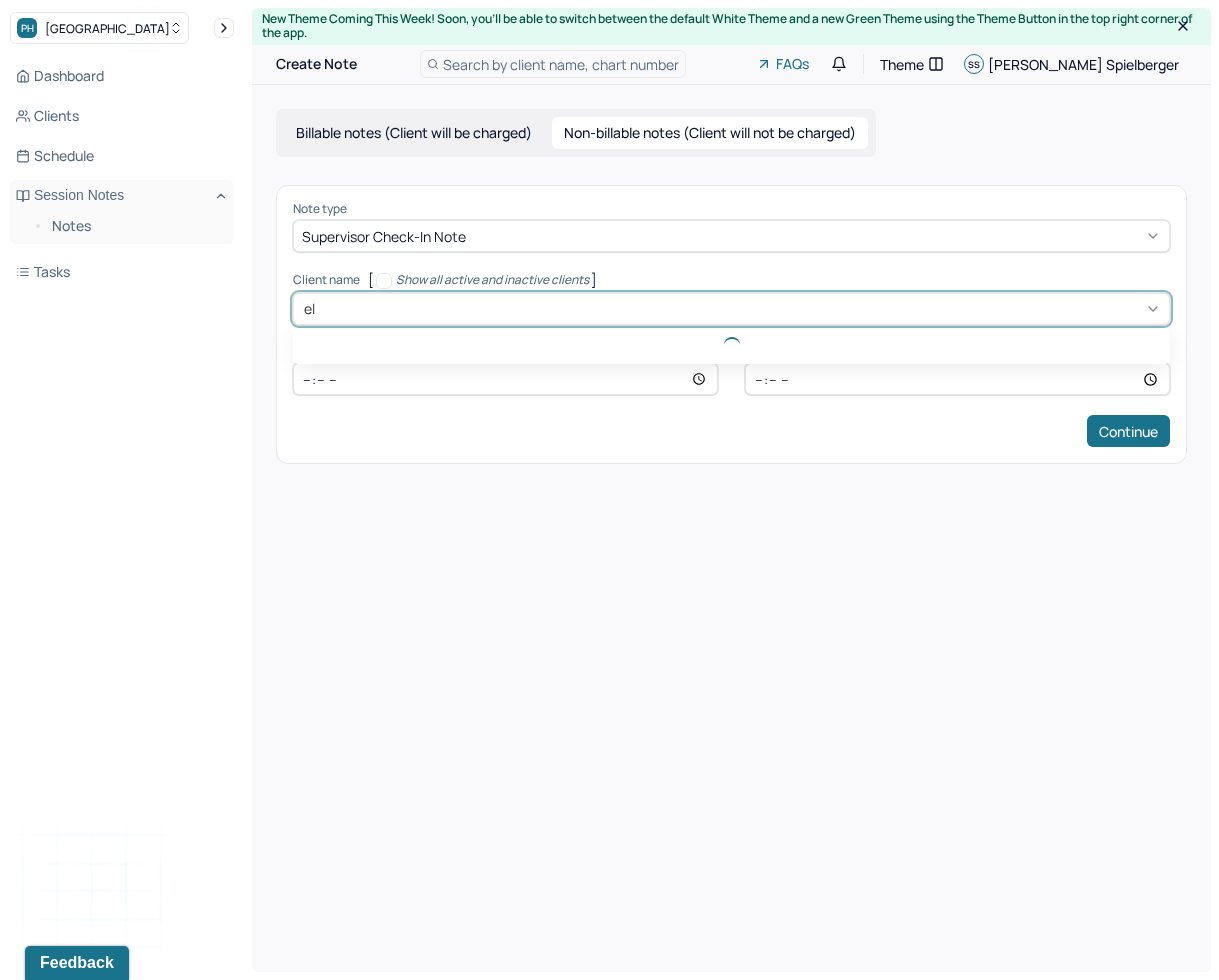 type on "ell" 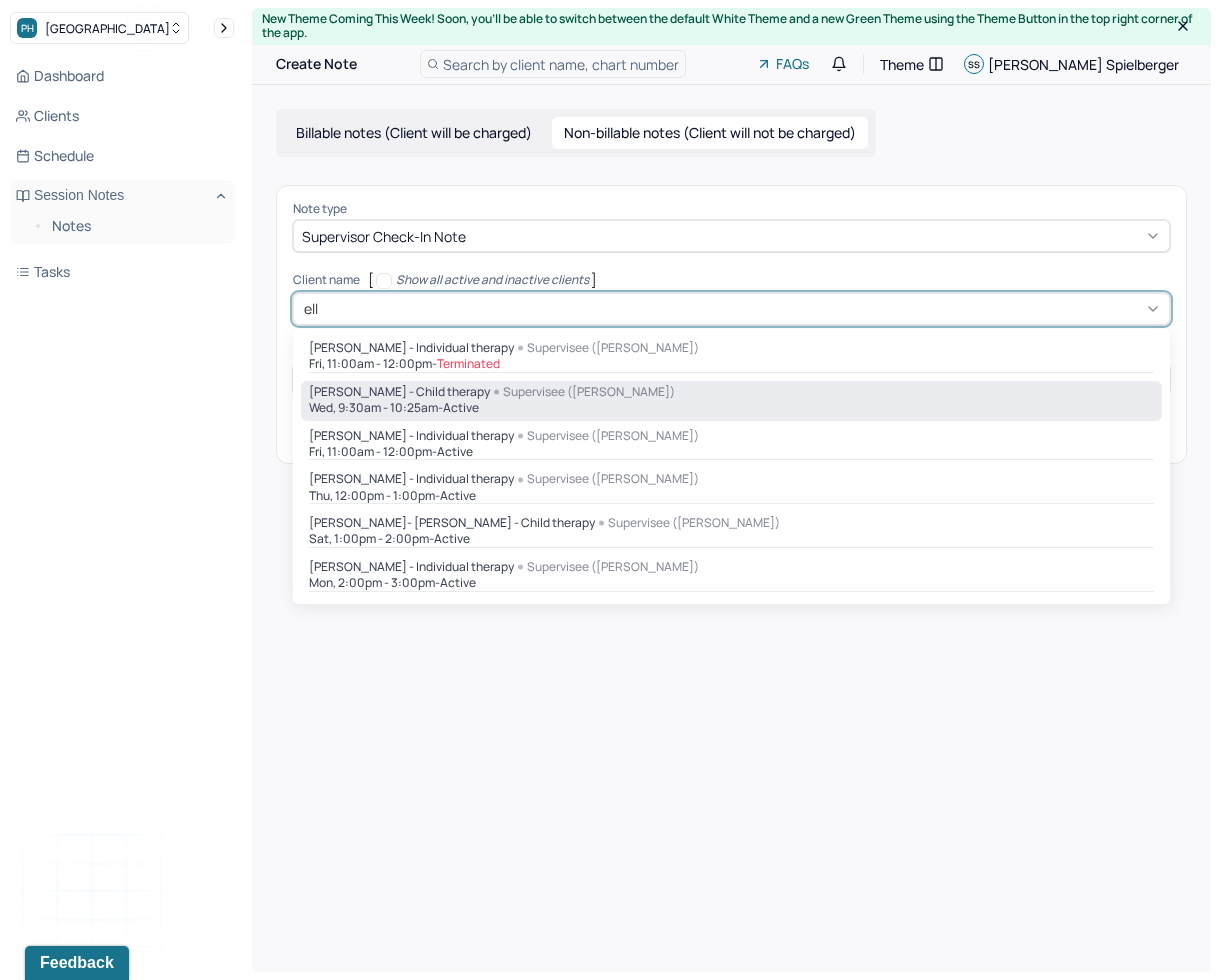 click on "Wed, 9:30am - 10:25am  -  active" at bounding box center (731, 408) 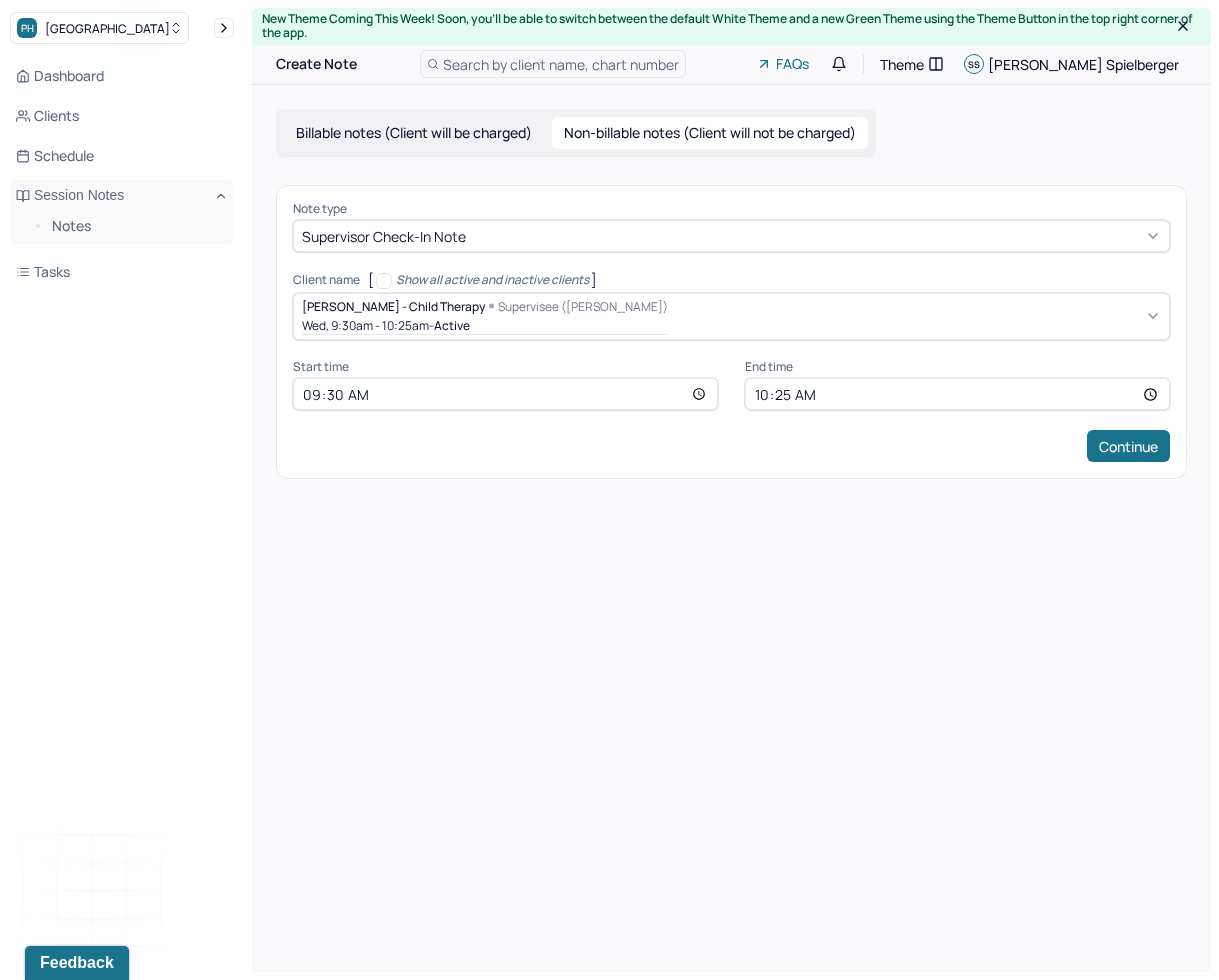 click on "09:30" at bounding box center [505, 394] 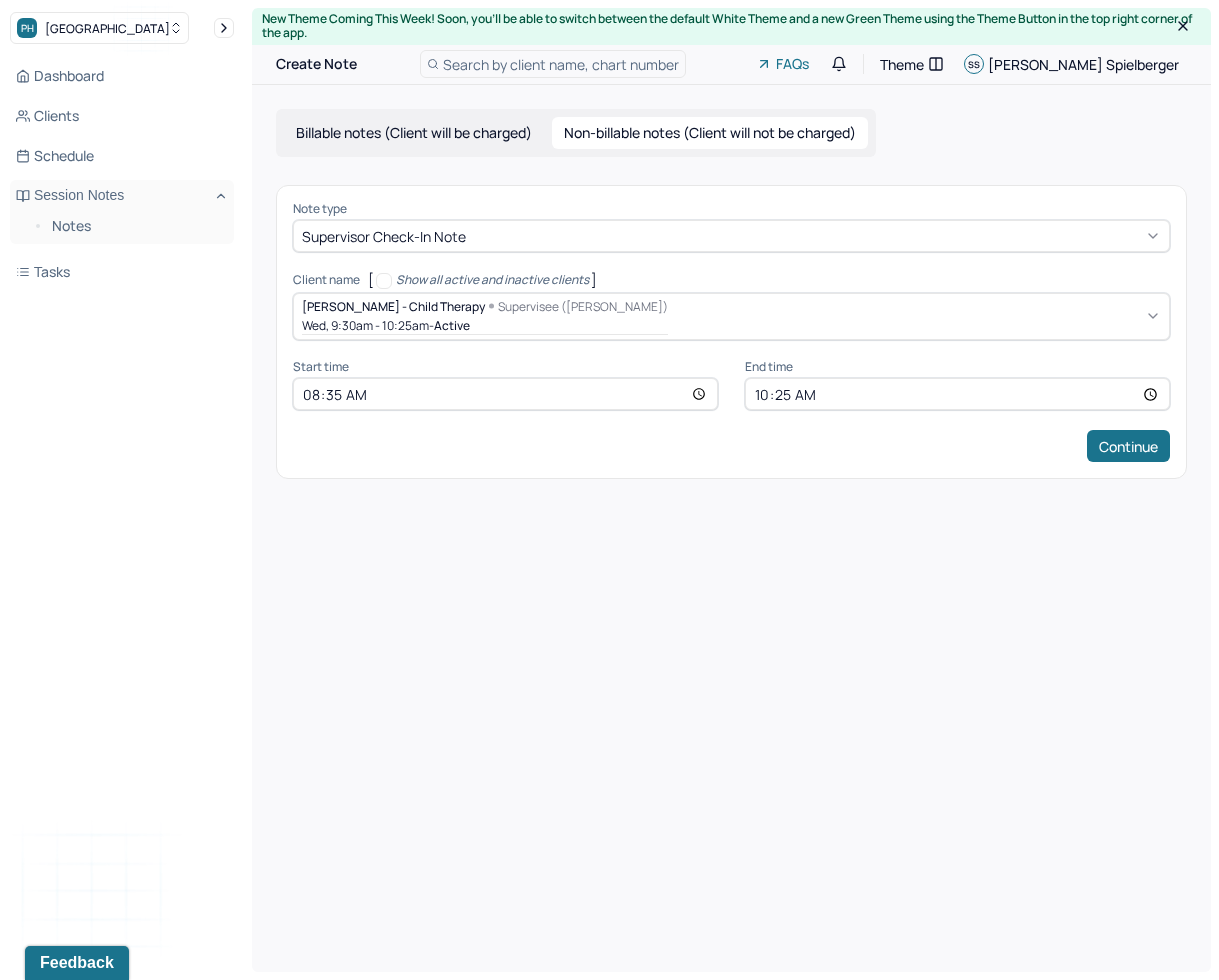type on "20:35" 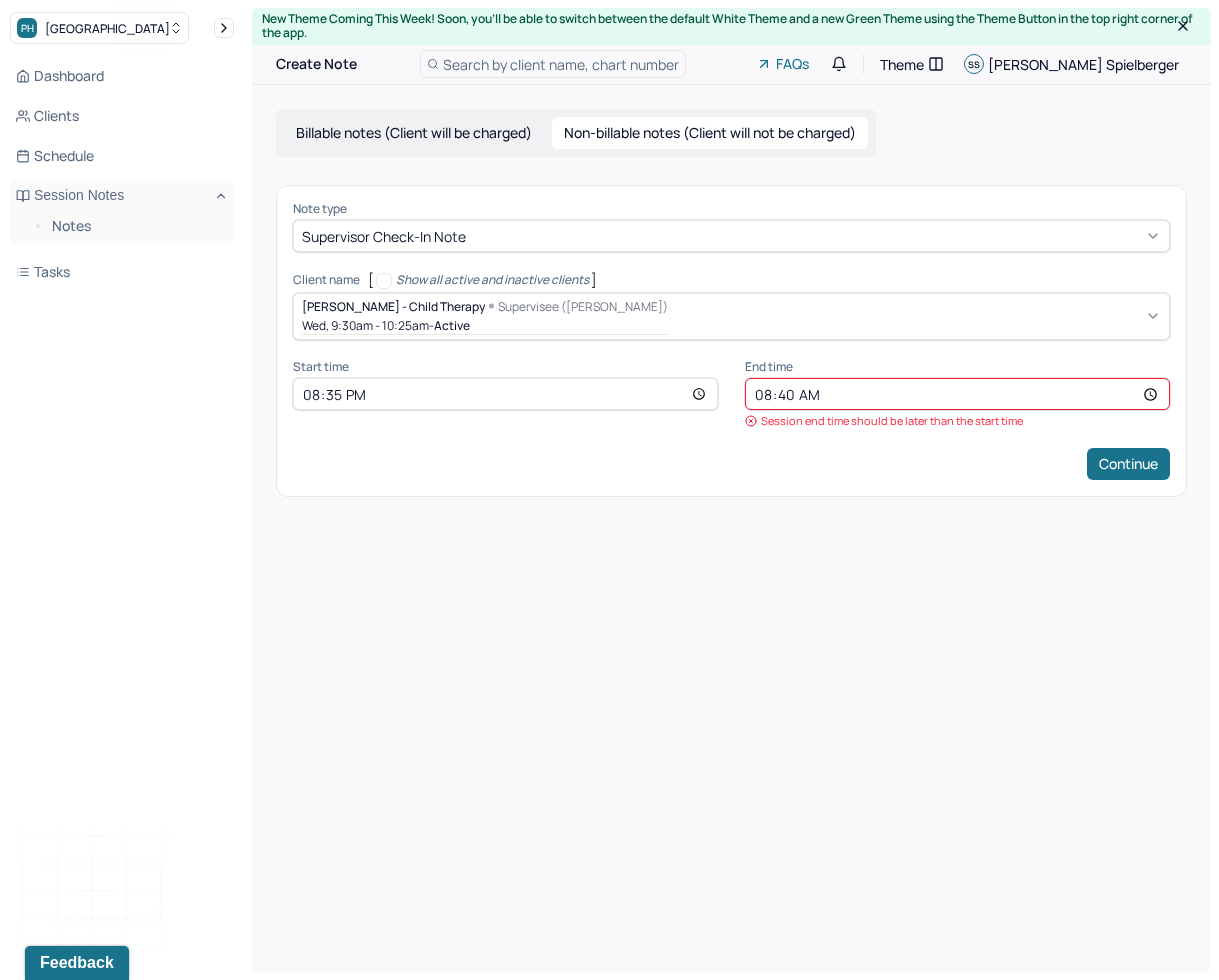 type on "20:40" 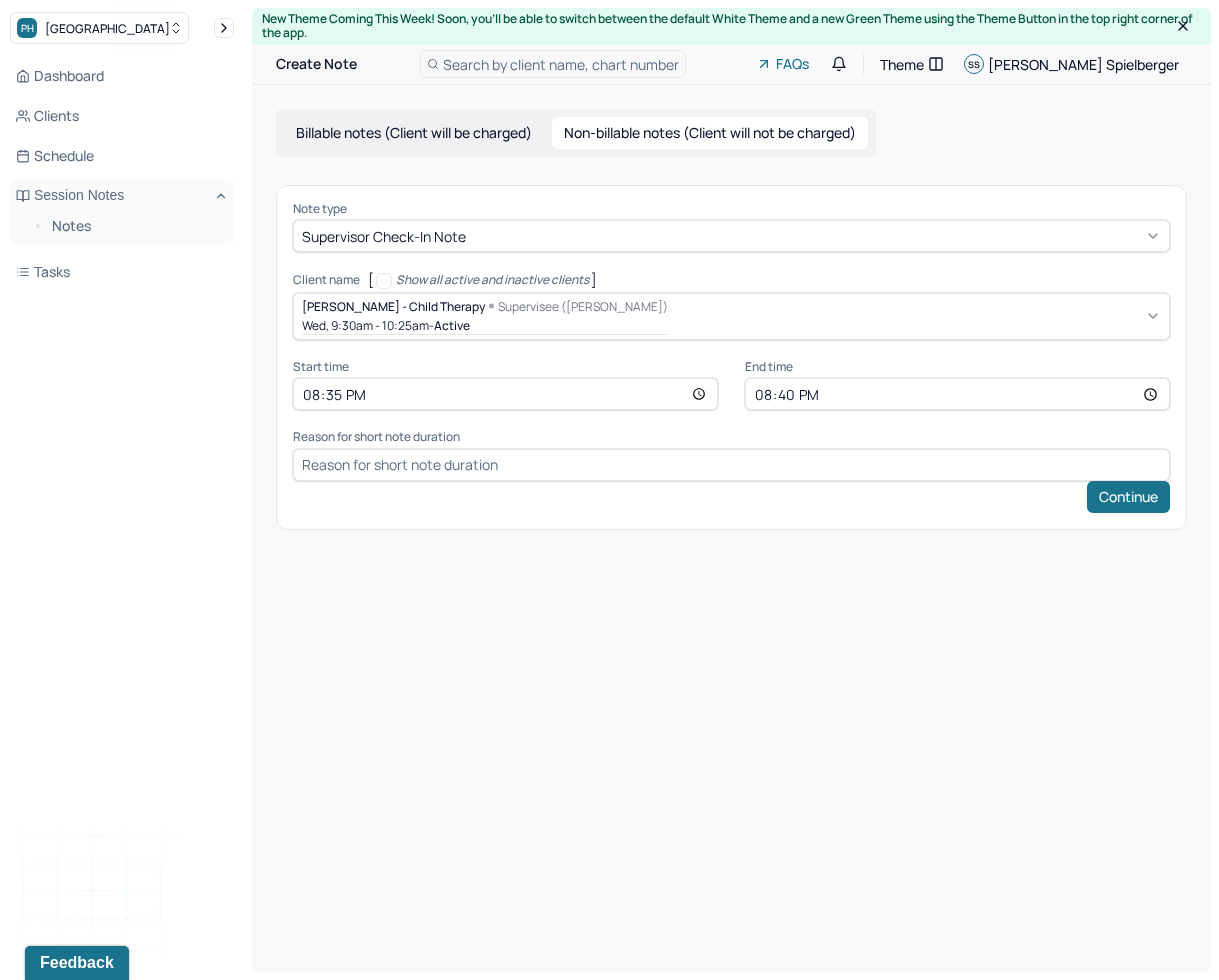 type on "Supervisor Quarterly Check-In" 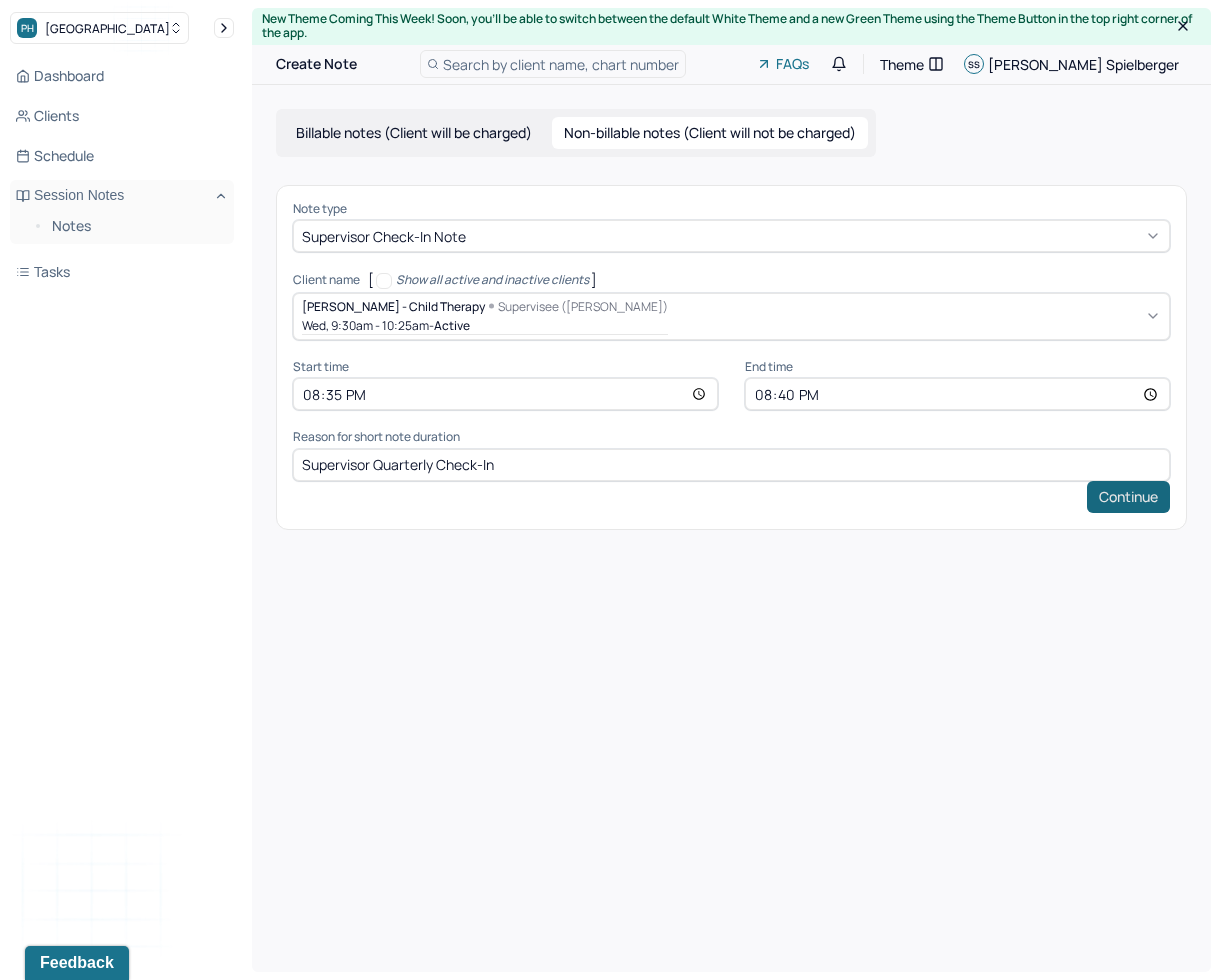 click on "Continue" at bounding box center (1128, 497) 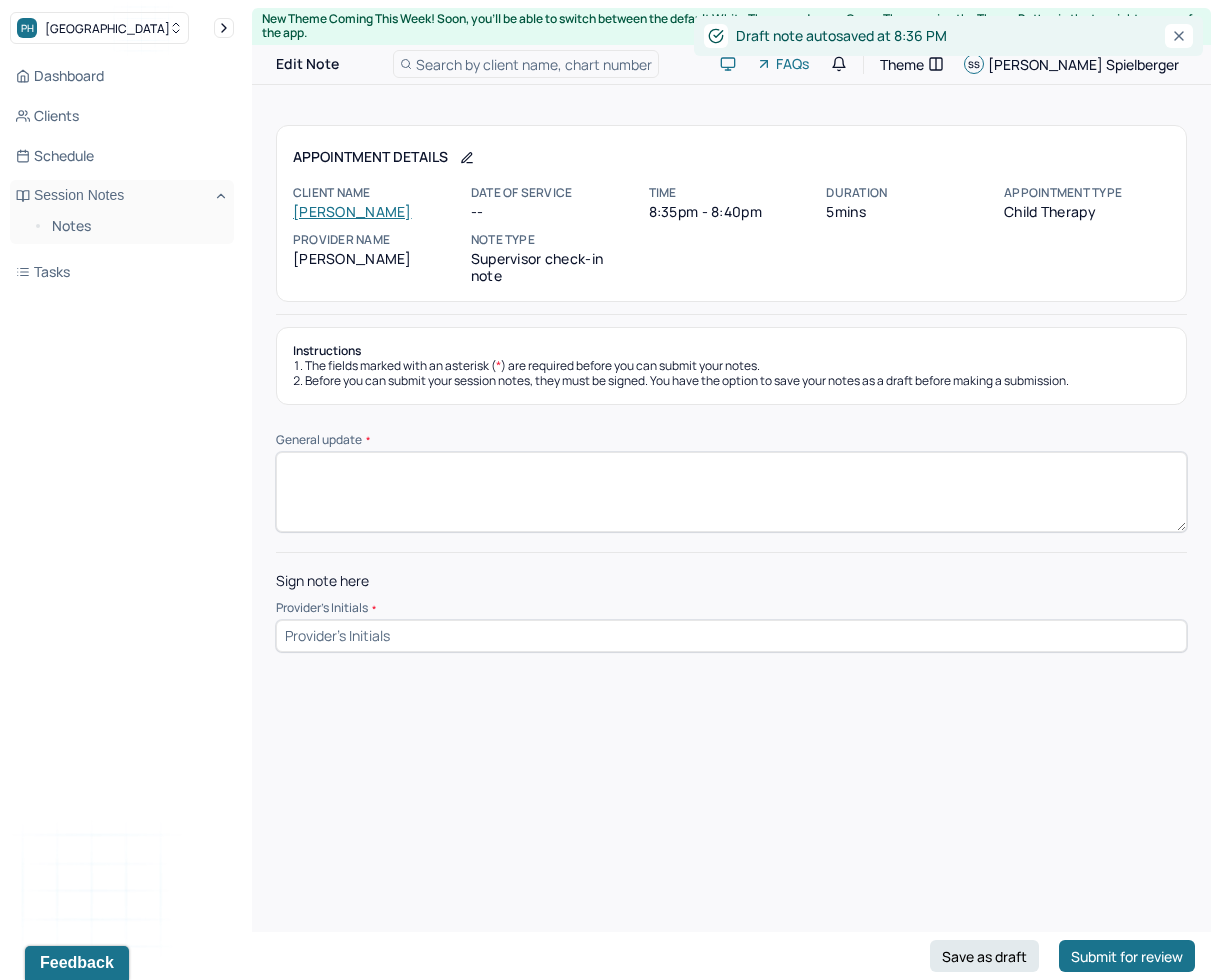 click on "[PERSON_NAME]" at bounding box center (352, 211) 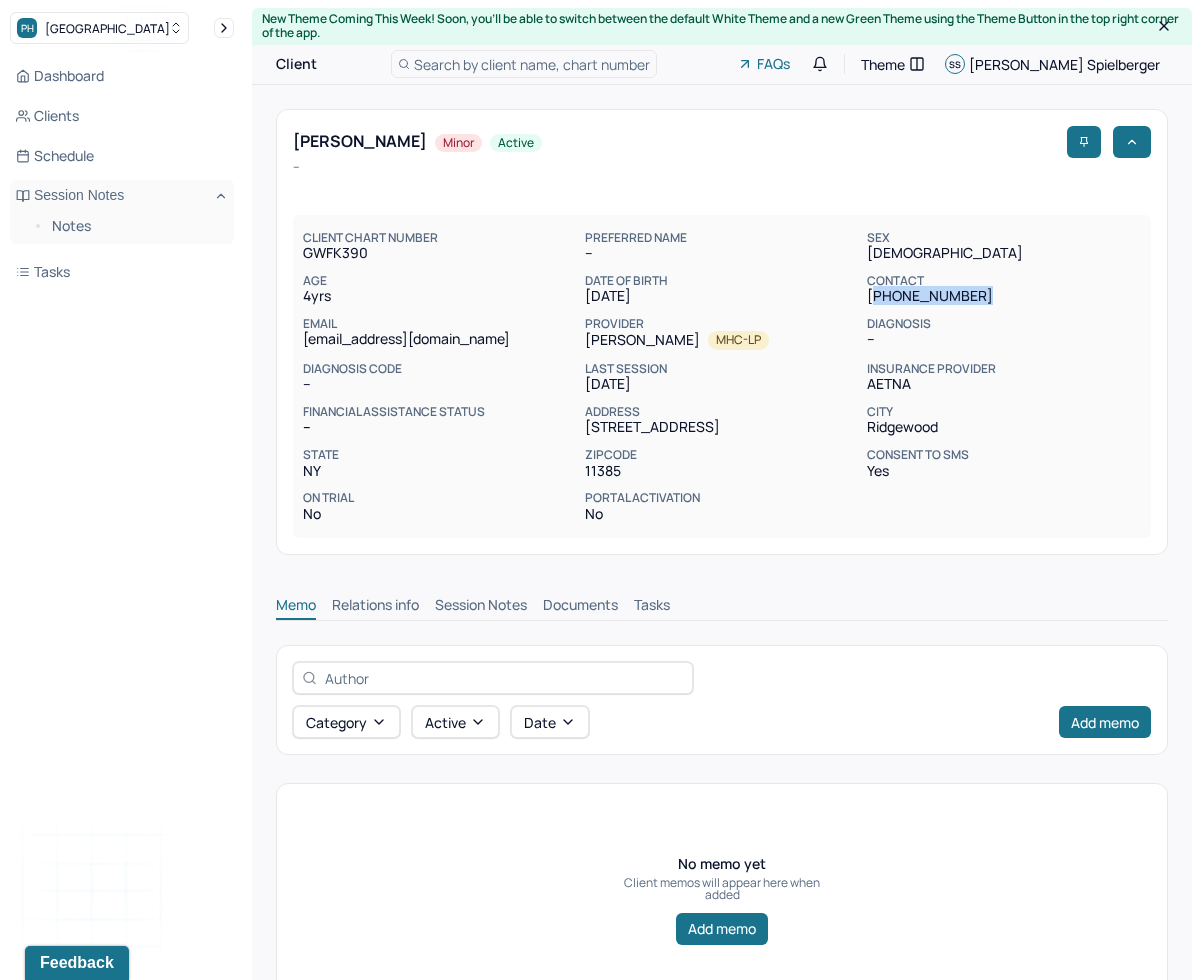 drag, startPoint x: 977, startPoint y: 301, endPoint x: 872, endPoint y: 296, distance: 105.11898 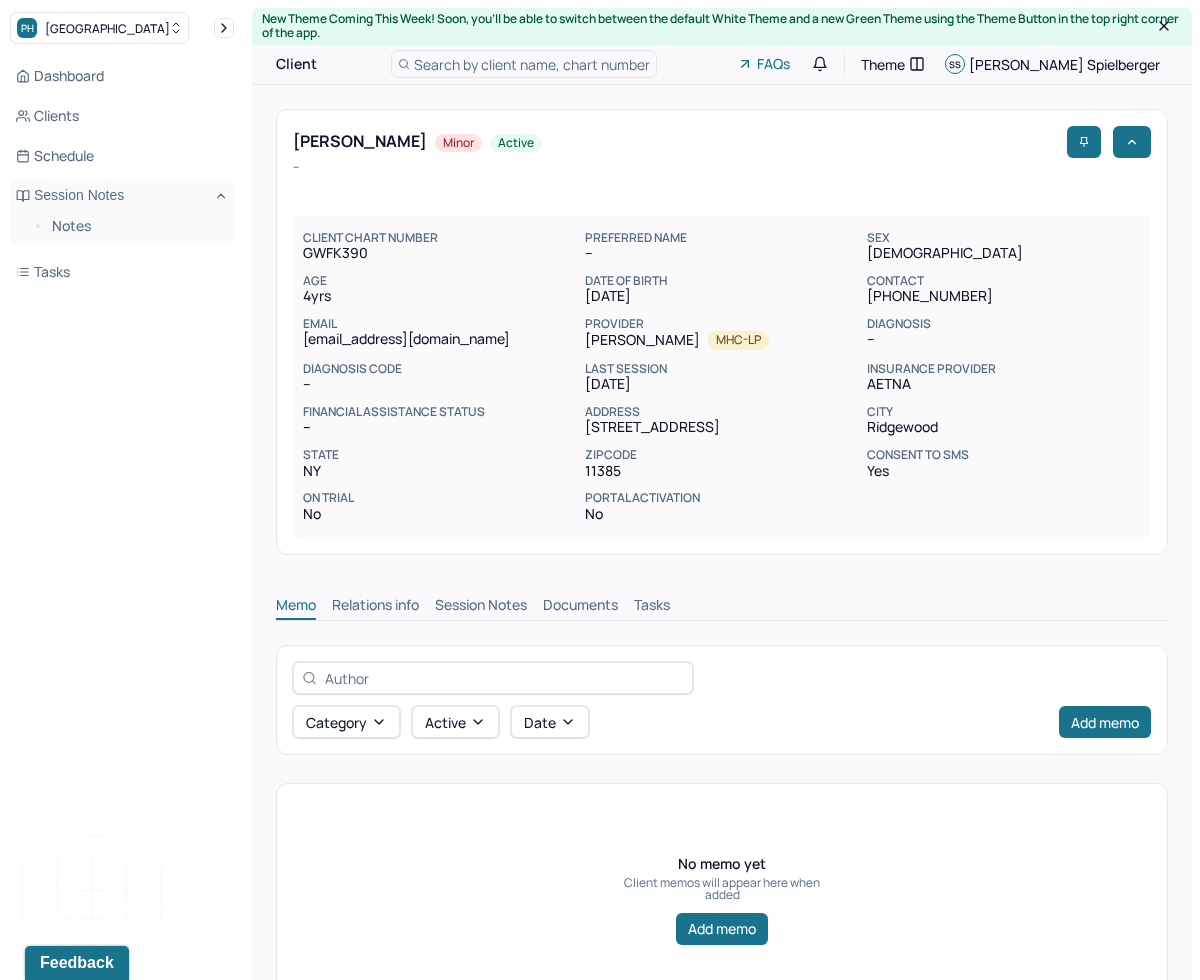 click on "Category active  Date Add memo" at bounding box center (722, 700) 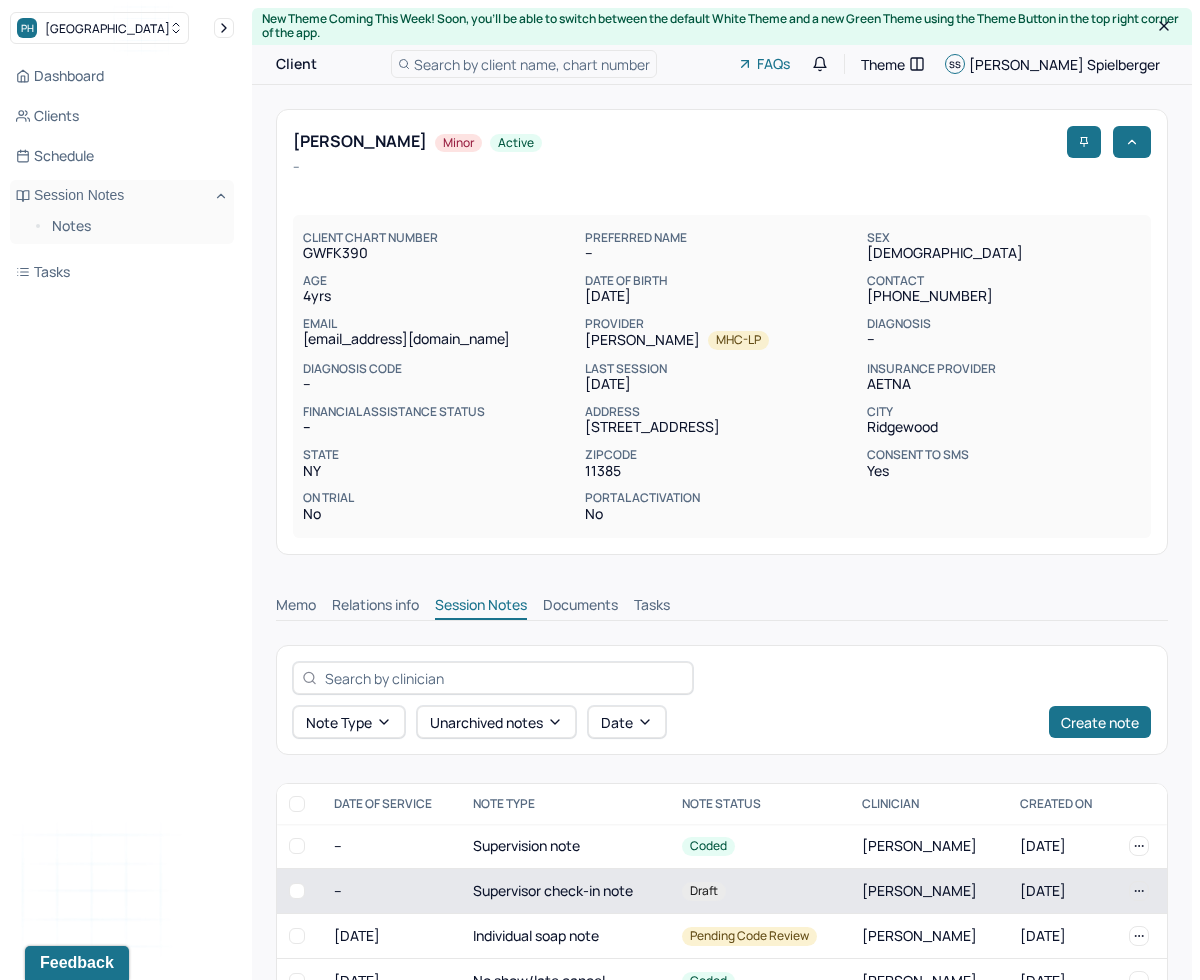 click on "Supervisor check-in note" at bounding box center [565, 891] 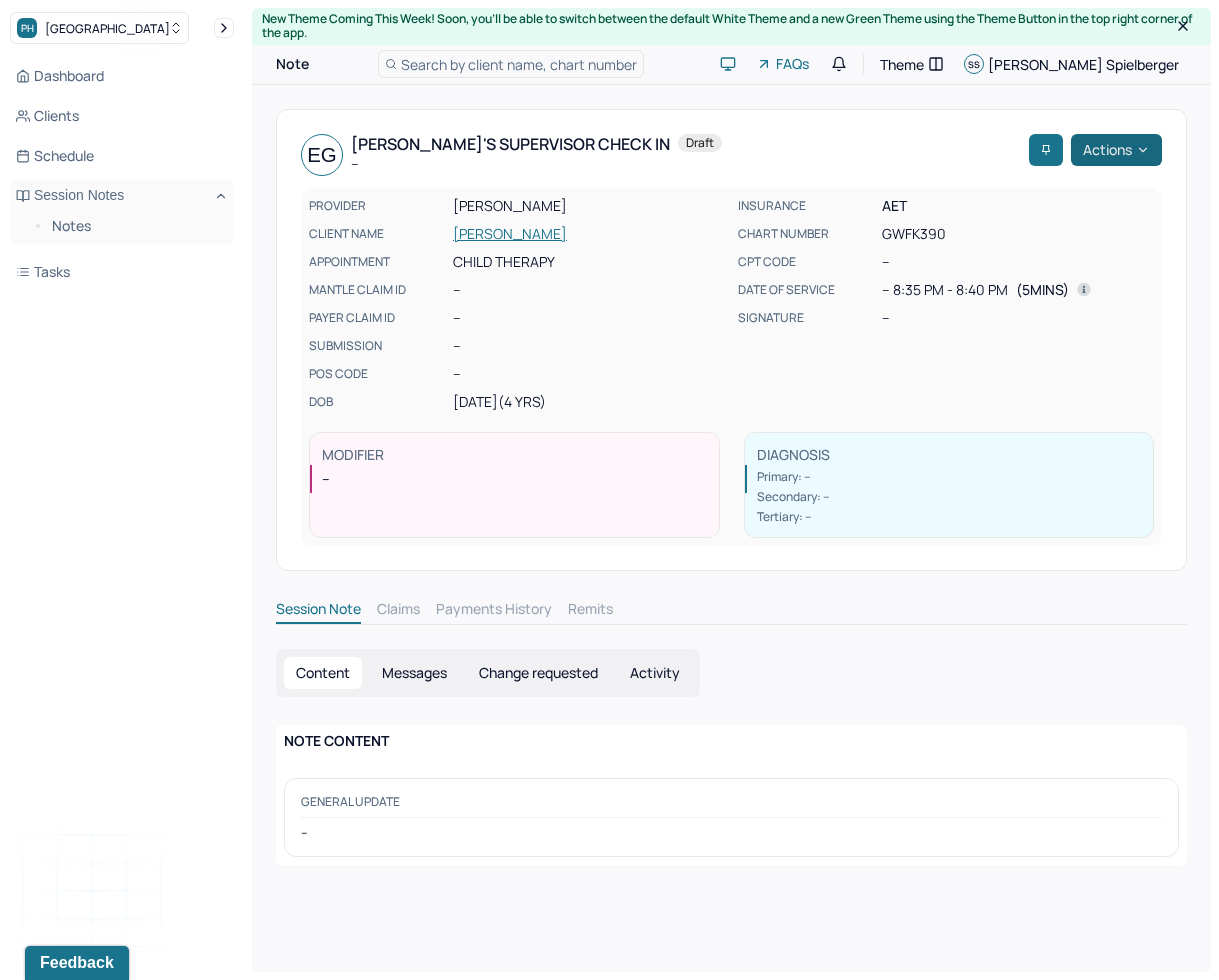 click on "Actions" at bounding box center [1116, 150] 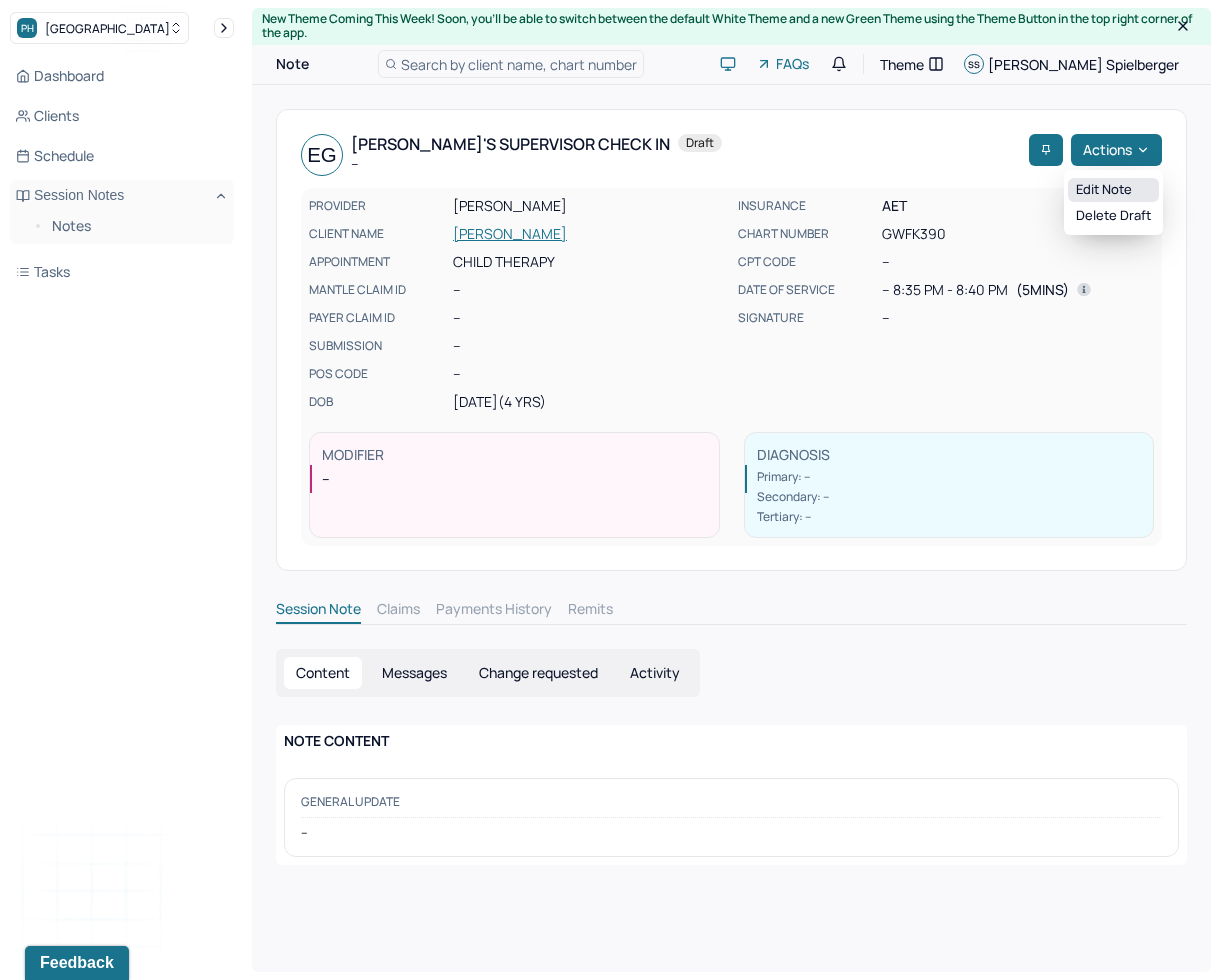 click on "Edit note" at bounding box center (1113, 190) 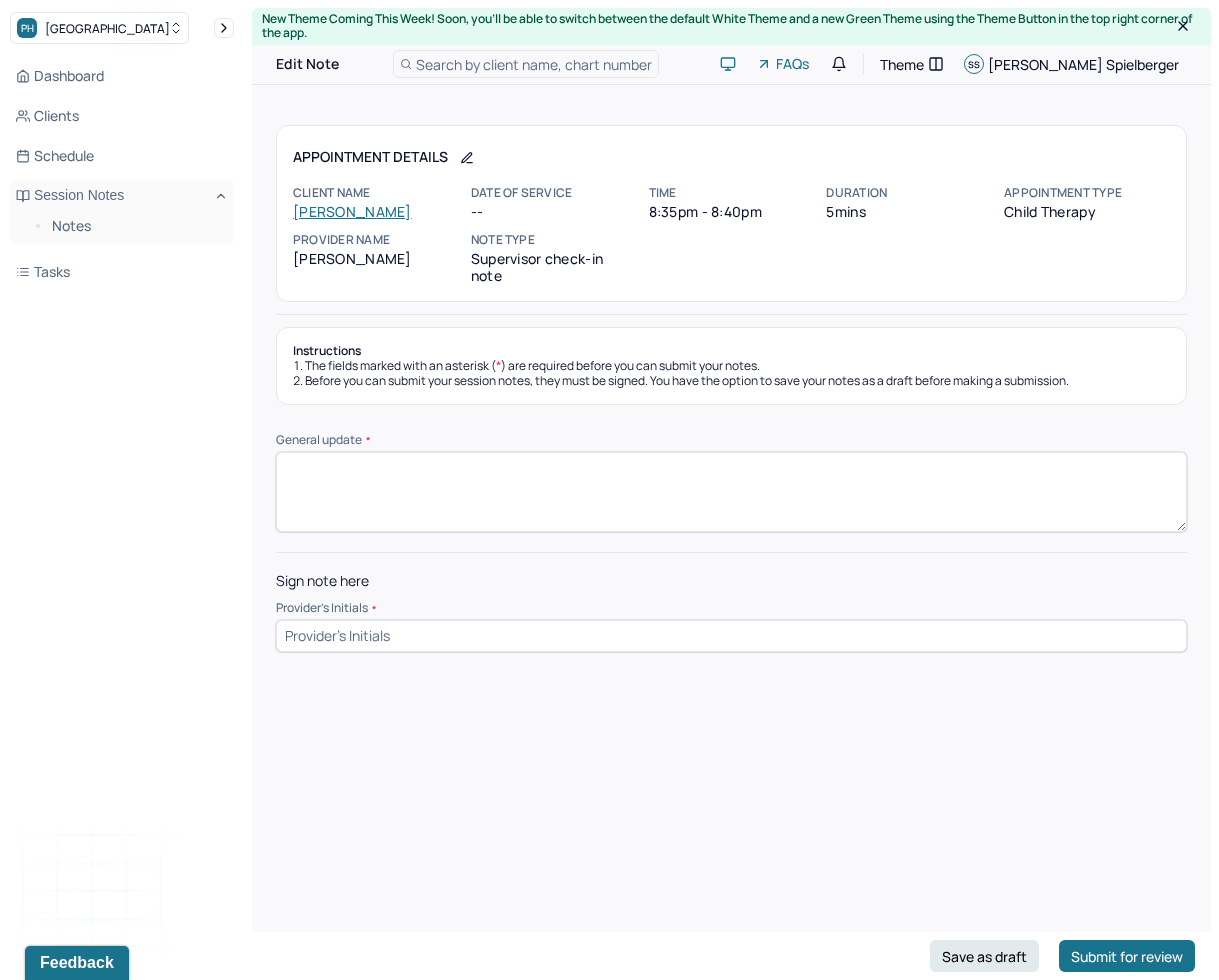 click on "General update *" at bounding box center (731, 492) 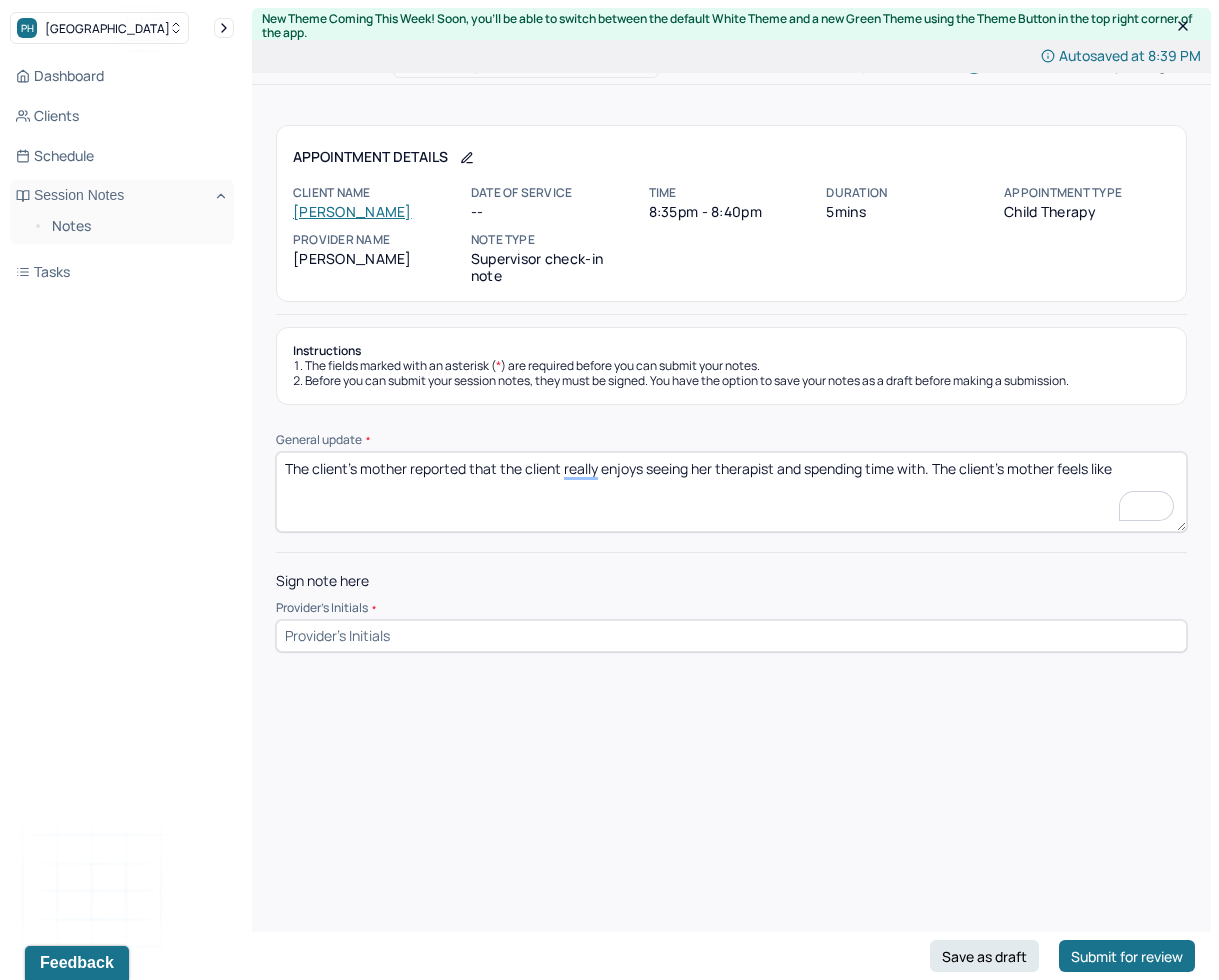 click on "The client's mother reported that the client really enjoys seeing her therapist and spending time with. The client's mother feels like" at bounding box center (731, 492) 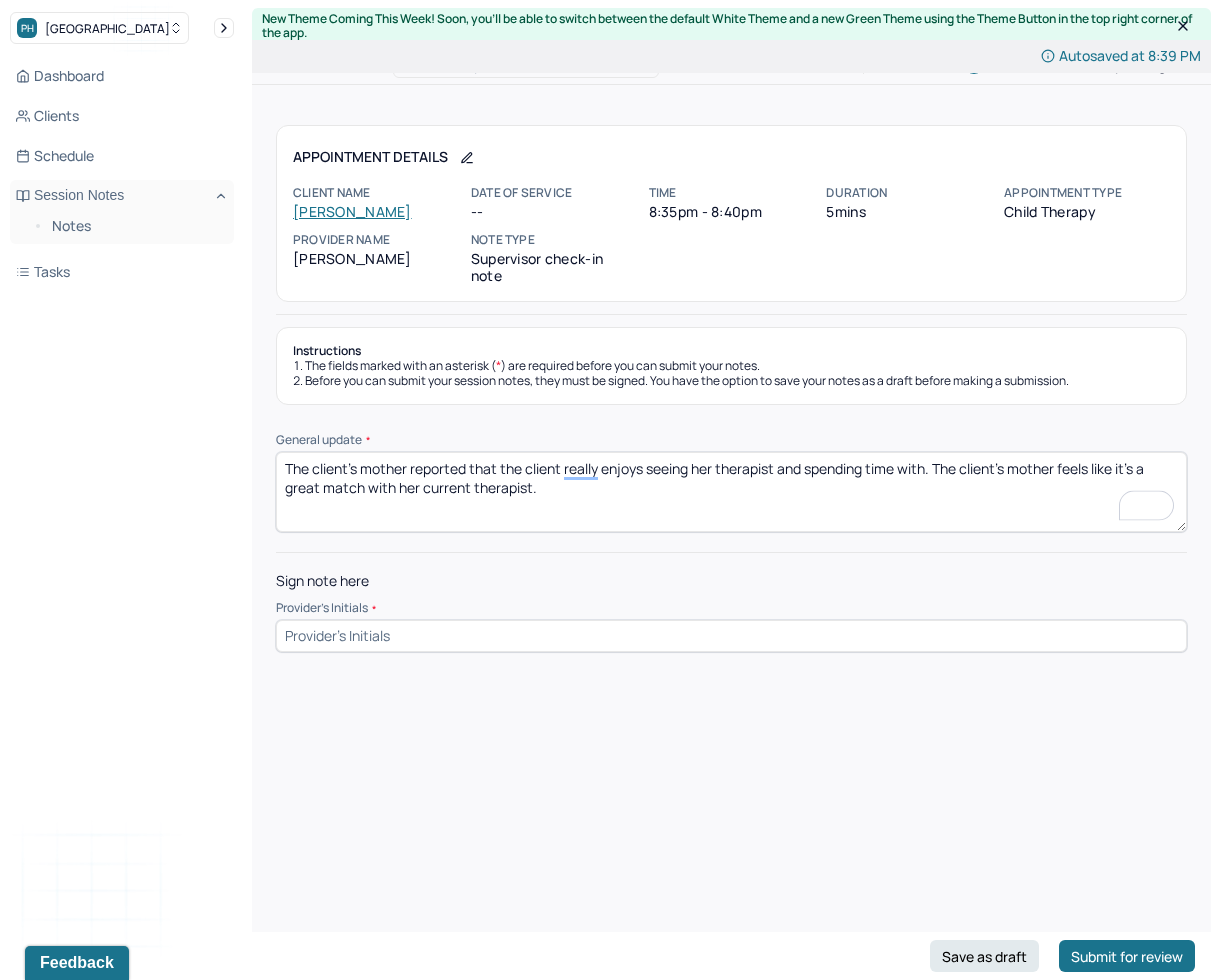 type on "The client's mother reported that the client really enjoys seeing her therapist and spending time with. The client's mother feels like it's a great match with her current therapist." 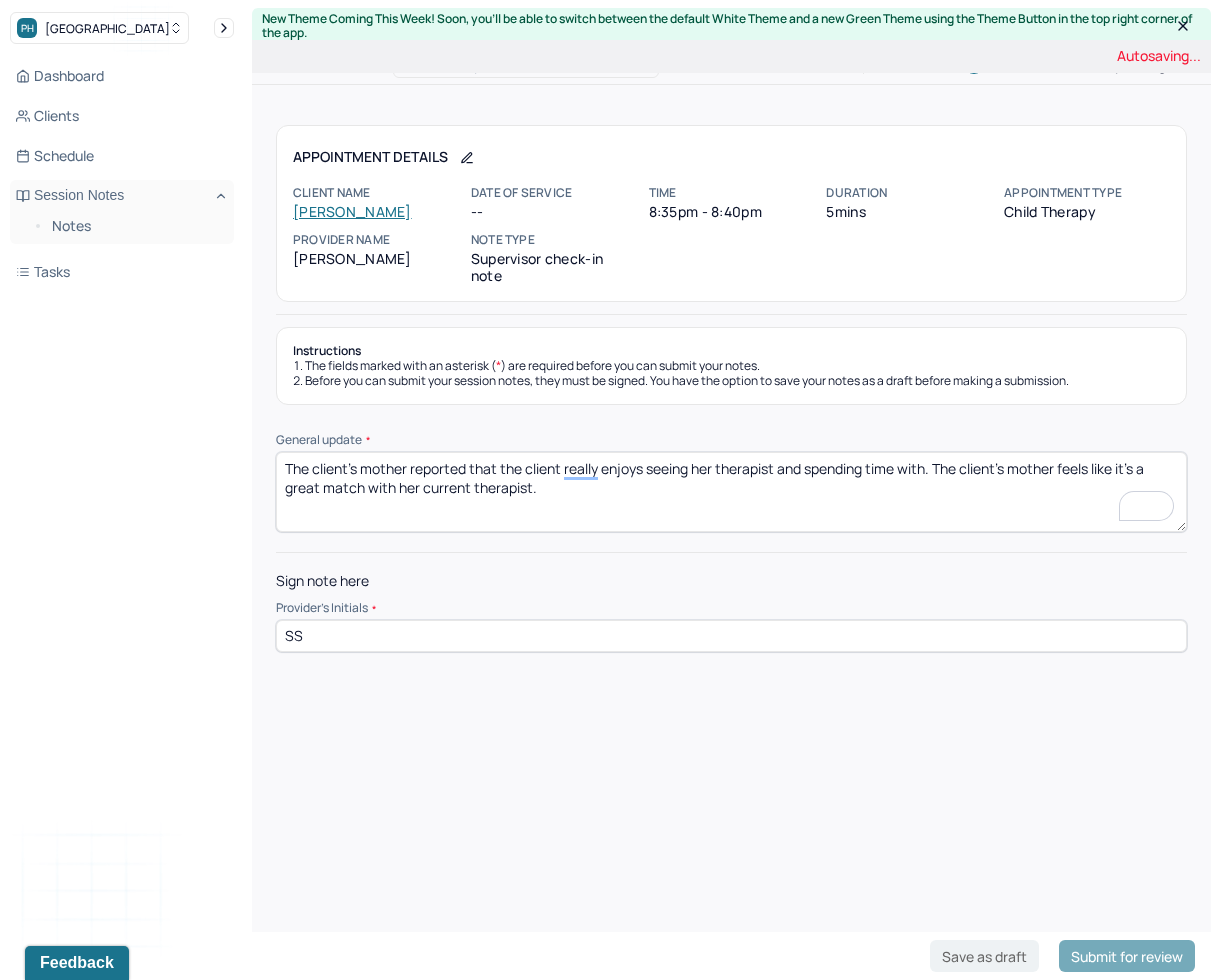 type on "SS" 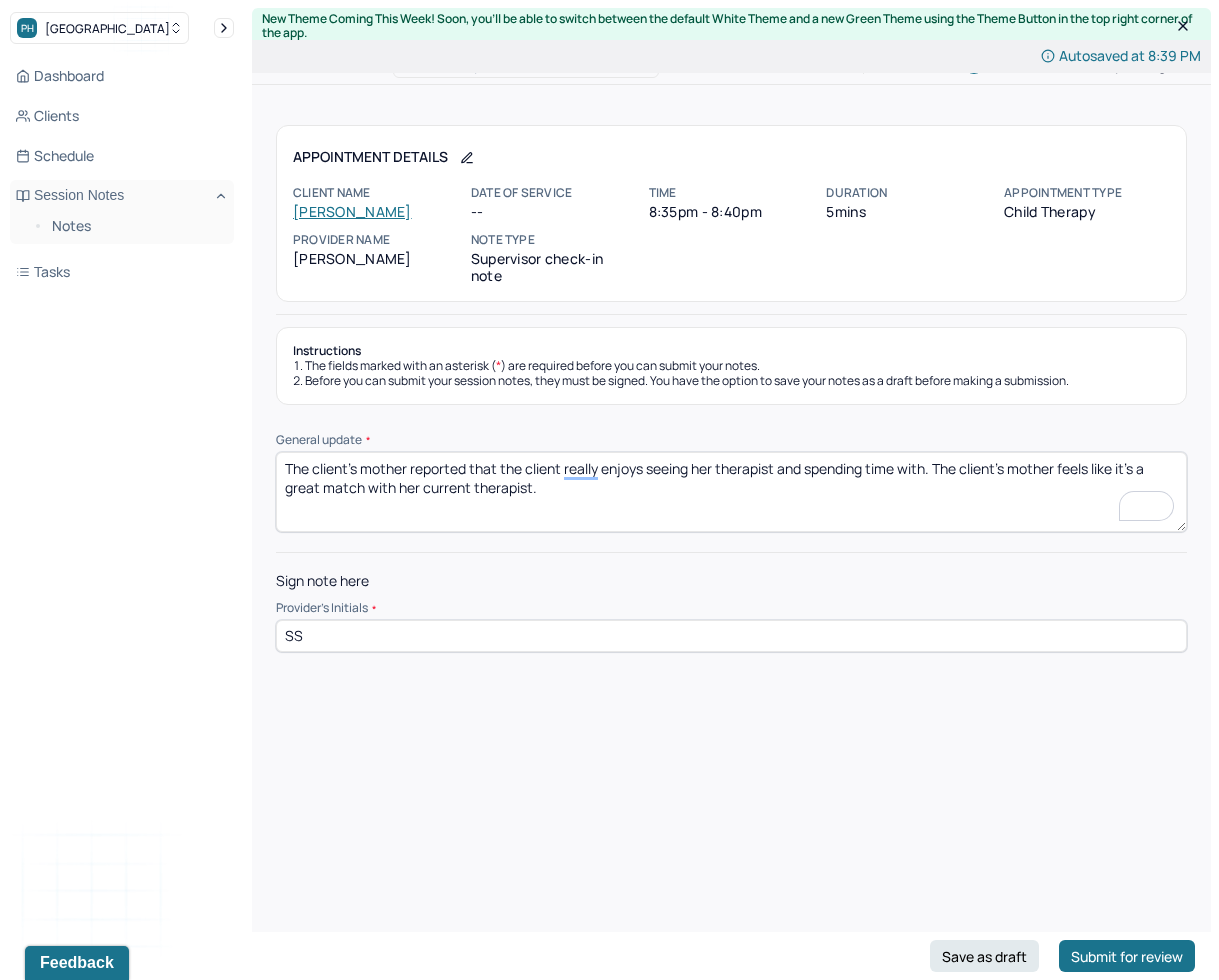 click on "The client's mother reported that the client really enjoys seeing her therapist and spending time with. The client's mother feels like it's a great match with her current therapist." at bounding box center [731, 492] 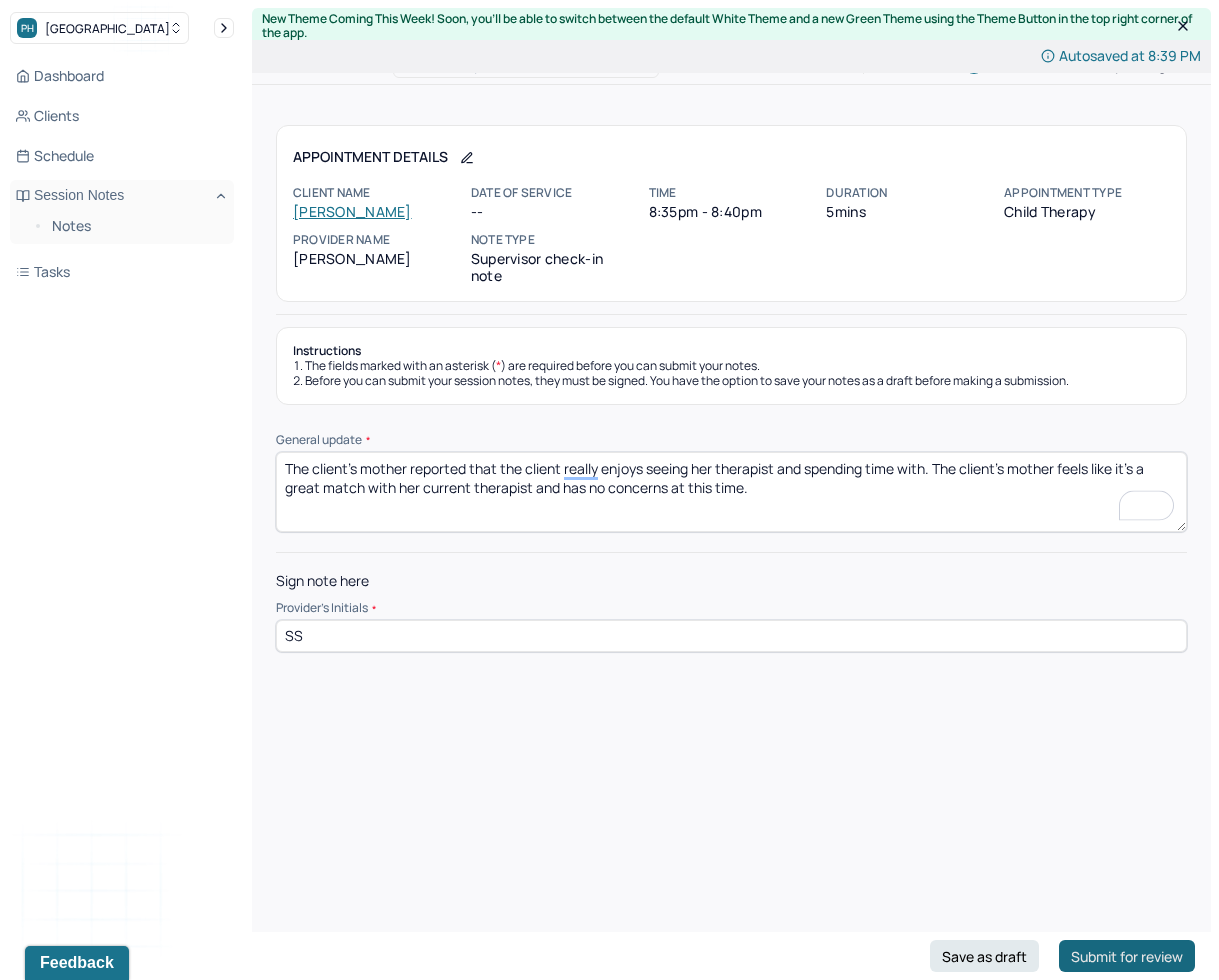 type on "The client's mother reported that the client really enjoys seeing her therapist and spending time with. The client's mother feels like it's a great match with her current therapist and has no concerns at this time." 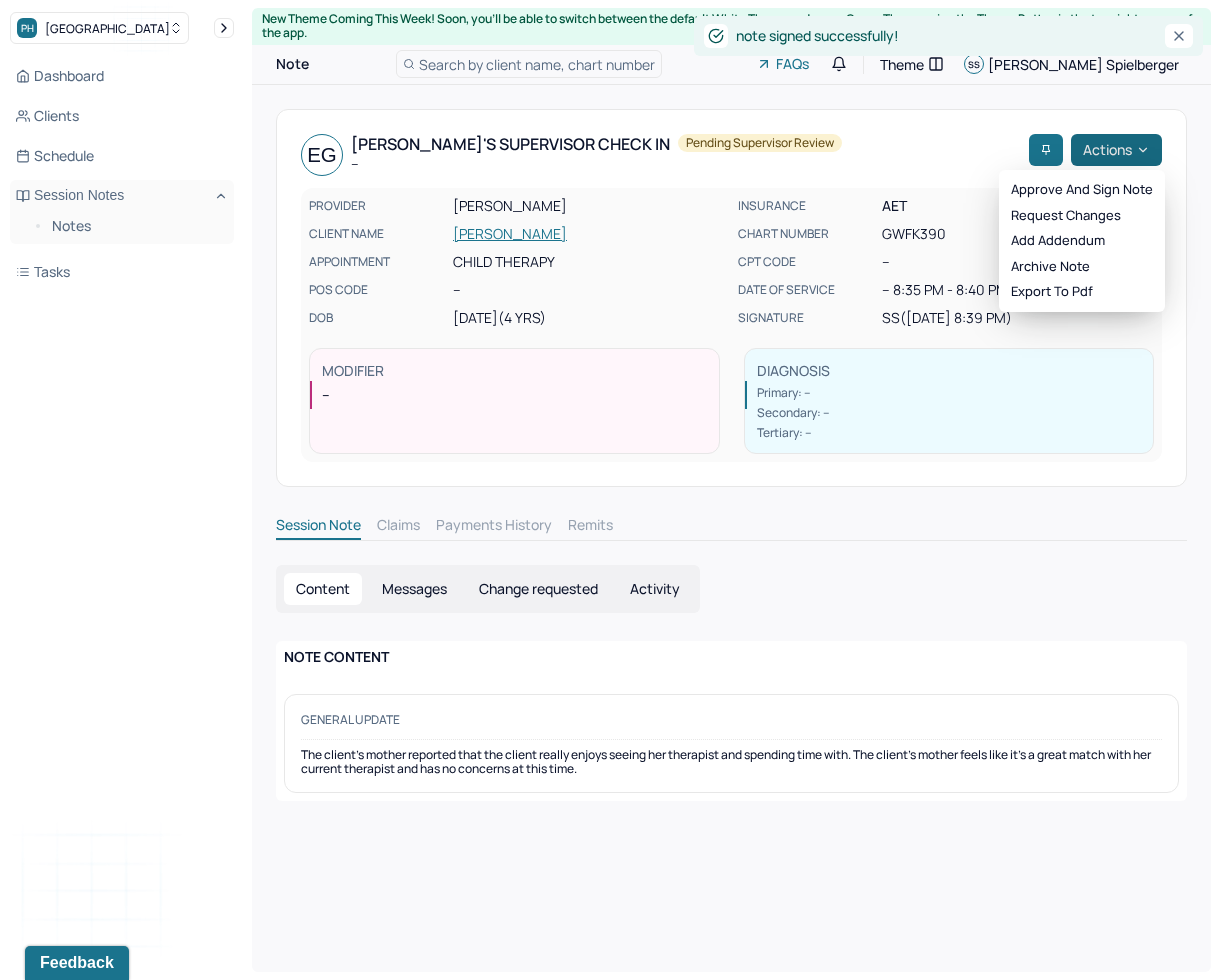 click on "PH Park Hill Dashboard Clients Schedule Session Notes Notes Tasks SS [PERSON_NAME] provider Logout   New Theme Coming This Week! Soon, you’ll be able to switch between the default White Theme and a new Green Theme using the Theme Button in the top right corner of the app.  Note Search by client name, chart number  FAQs Theme SS [PERSON_NAME] EG [PERSON_NAME]'s   Supervisor check in -- Pending supervisor review Actions PROVIDER [PERSON_NAME] CLIENT NAME [PERSON_NAME] APPOINTMENT Child therapy POS CODE -- DOB [DEMOGRAPHIC_DATA]  (4 Yrs) INSURANCE AET CHART NUMBER GWFK390 CPT CODE -- DATE OF SERVICE --   8:35 PM   -   8:40 PM ( 5mins ) SIGNATURE SS  ([DATE] 8:39 PM) MODIFIER -- DIAGNOSIS Primary:   -- Secondary:   -- Tertiary:   -- Session Note Claims Payments History Remits Content Messages Change requested Activity NOTE CONTENT General update note signed successfully!
Approve and sign note Request changes Add addendum Archive note Export to pdf" at bounding box center [609, 490] 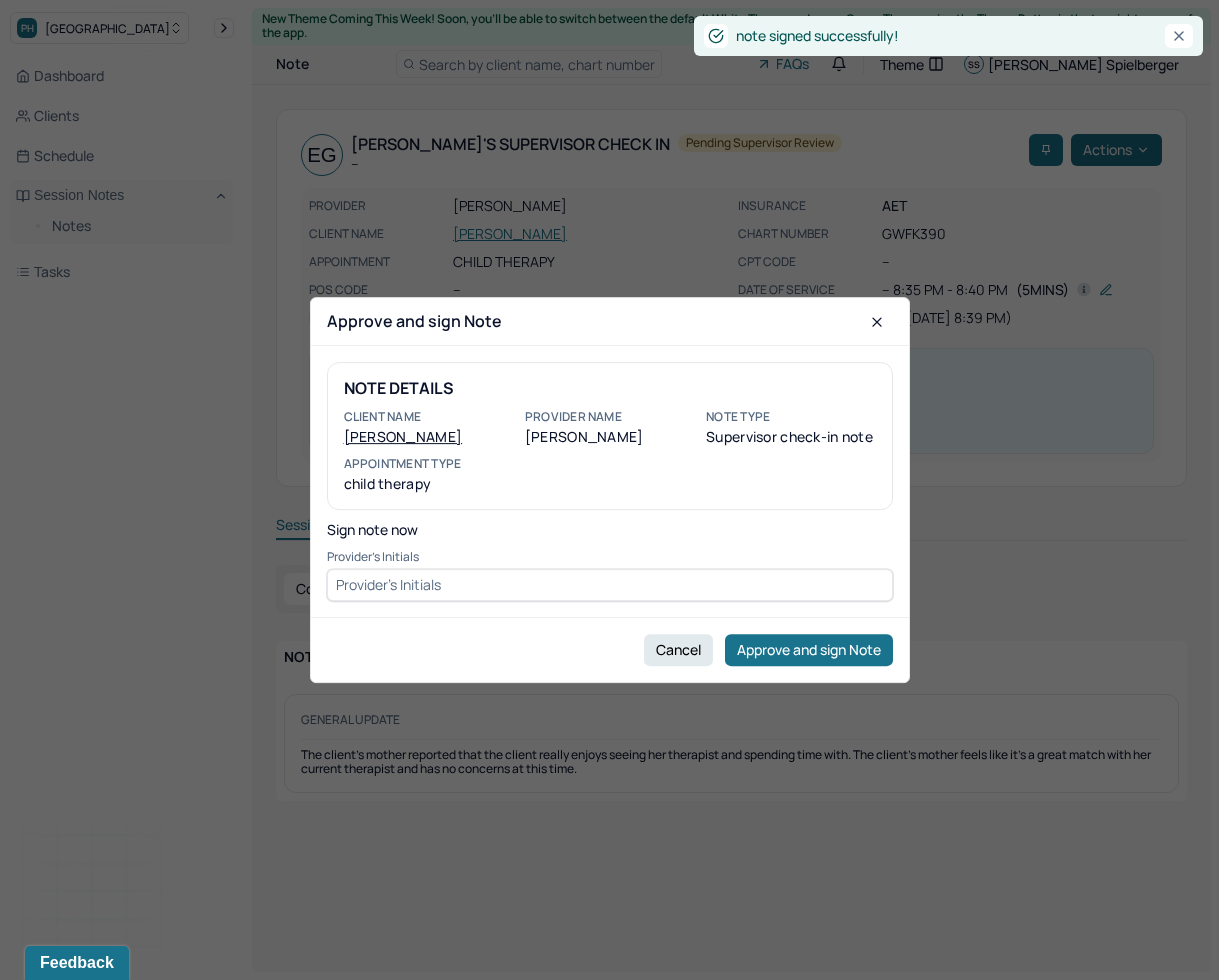 click at bounding box center (609, 490) 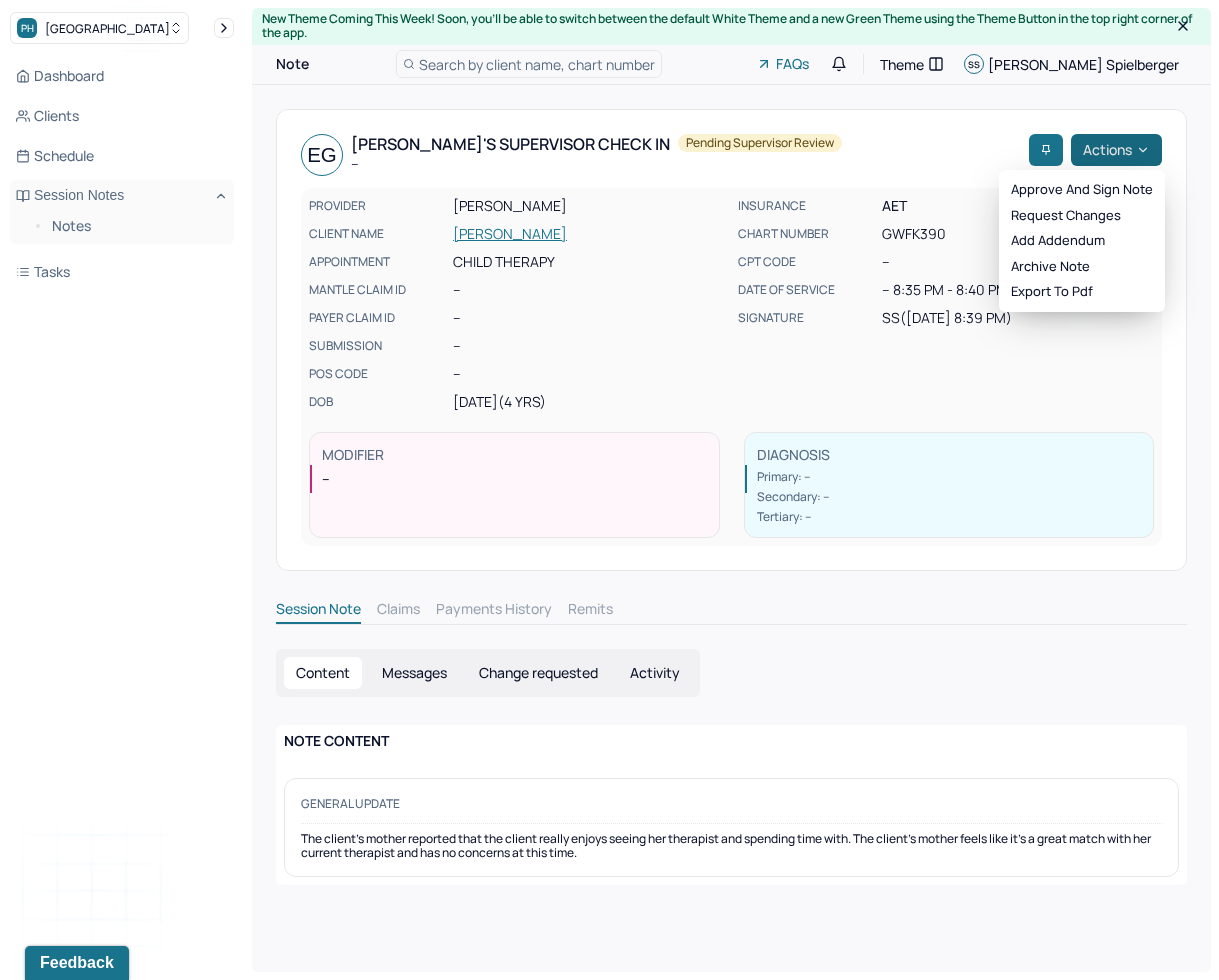 click on "PH Park Hill Dashboard Clients Schedule Session Notes Notes Tasks SS [PERSON_NAME] provider Logout   New Theme Coming This Week! Soon, you’ll be able to switch between the default White Theme and a new Green Theme using the Theme Button in the top right corner of the app.  Note Search by client name, chart number  FAQs Theme SS [PERSON_NAME] EG [PERSON_NAME]'s   Supervisor check in -- Pending supervisor review Actions PROVIDER [PERSON_NAME] CLIENT NAME [PERSON_NAME] APPOINTMENT Child therapy   MANTLE CLAIM ID -- PAYER CLAIM ID -- SUBMISSION -- POS CODE -- DOB [DEMOGRAPHIC_DATA]  (4 Yrs) INSURANCE AET CHART NUMBER GWFK390 CPT CODE -- DATE OF SERVICE --   8:35 PM   -   8:40 PM ( 5mins ) SIGNATURE SS  ([DATE] 8:39 PM) MODIFIER -- DIAGNOSIS Primary:   -- Secondary:   -- Tertiary:   -- Session Note Claims Payments History Remits Content Messages Change requested Activity NOTE CONTENT General update
Approve and sign note Request changes Add addendum" at bounding box center (609, 490) 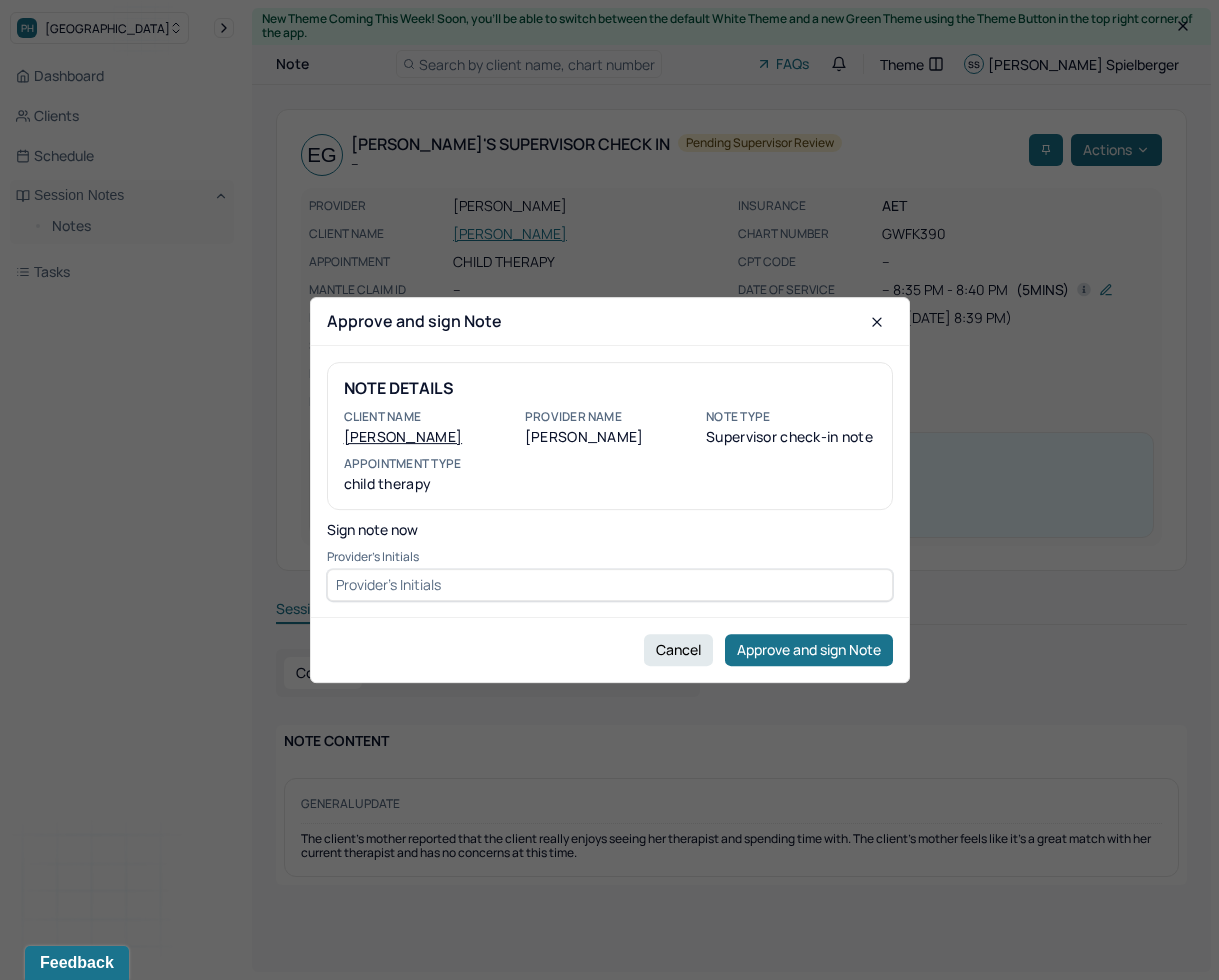 click at bounding box center (609, 490) 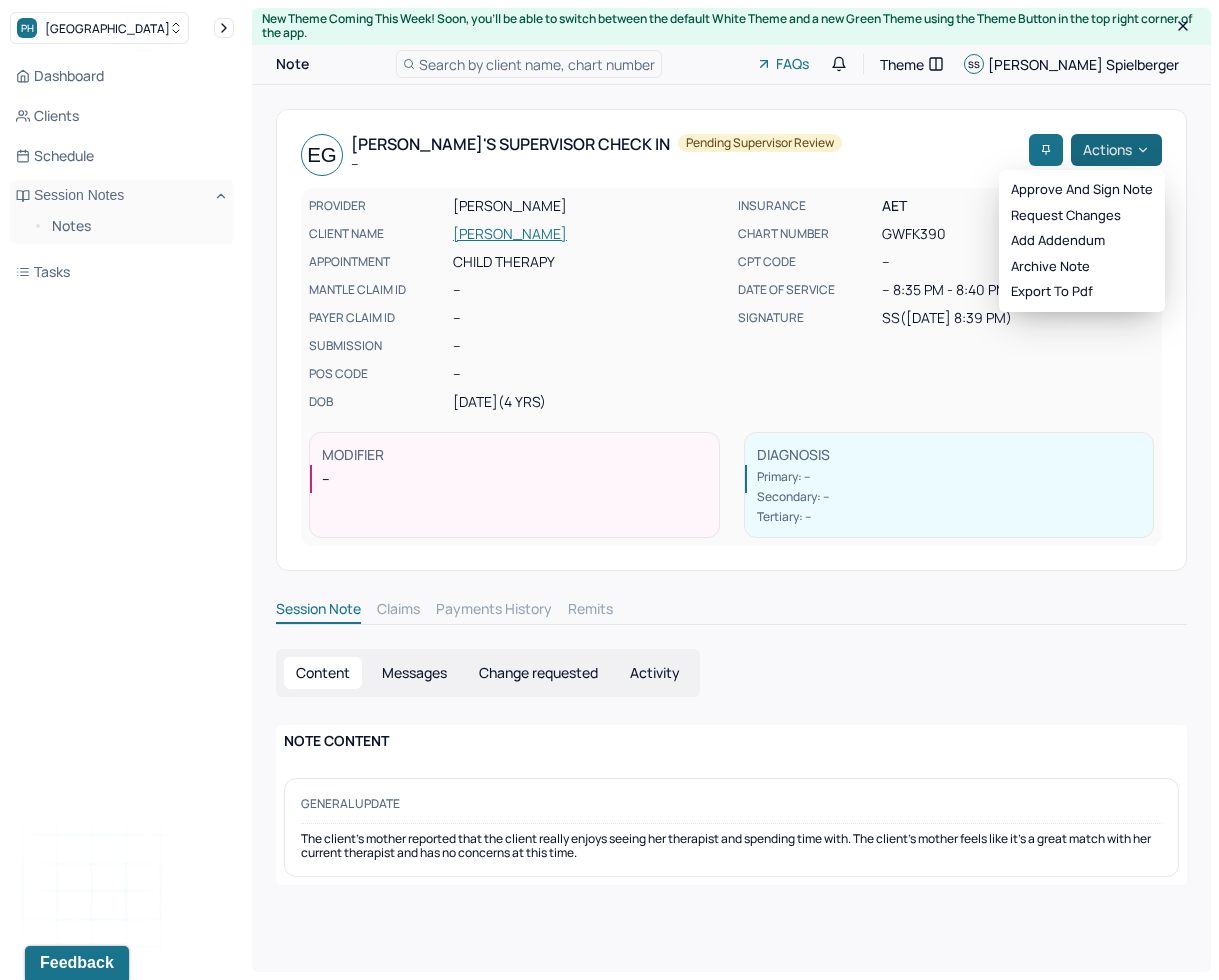 click on "Actions" at bounding box center [1116, 150] 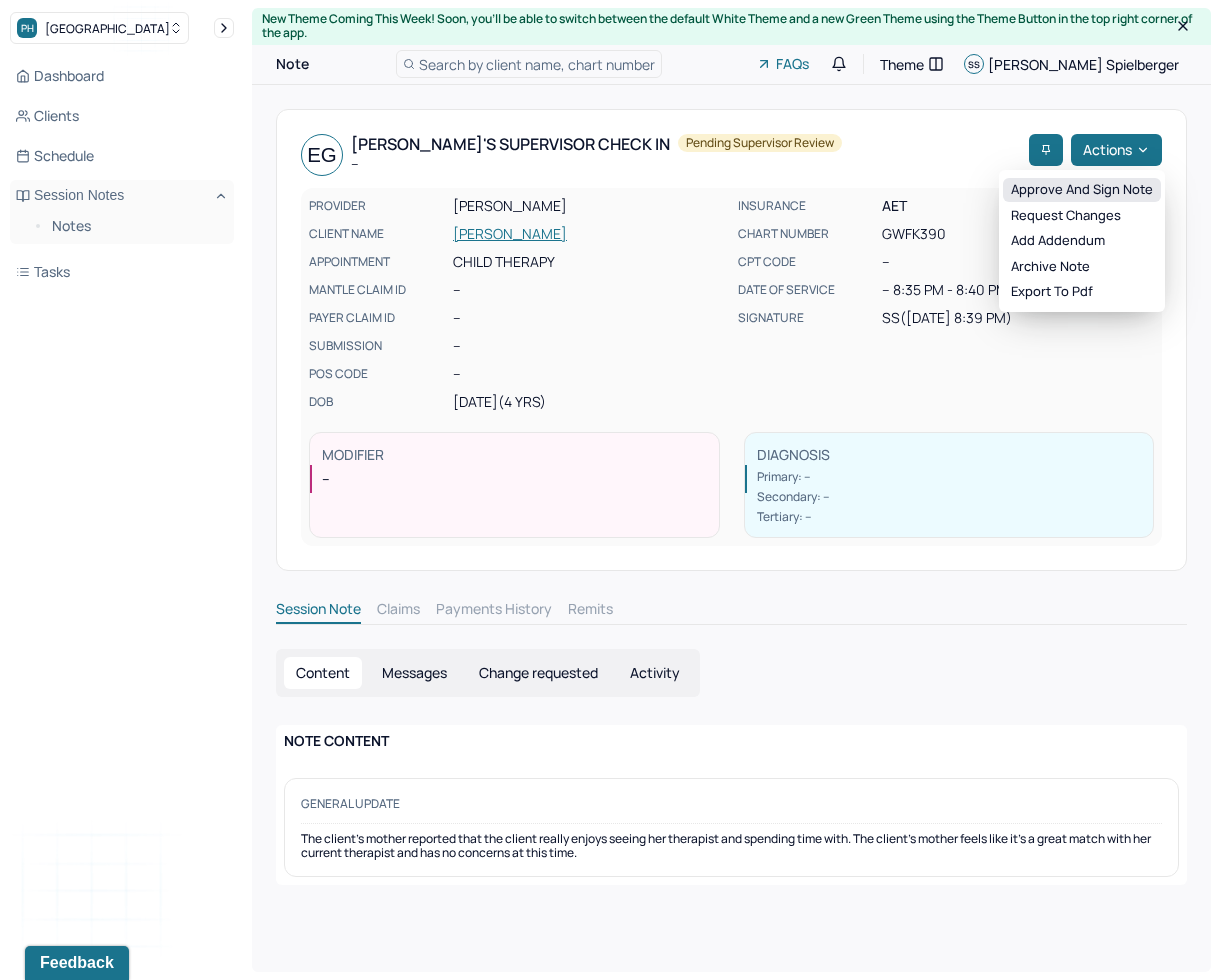 click on "Approve and sign note" at bounding box center (1082, 190) 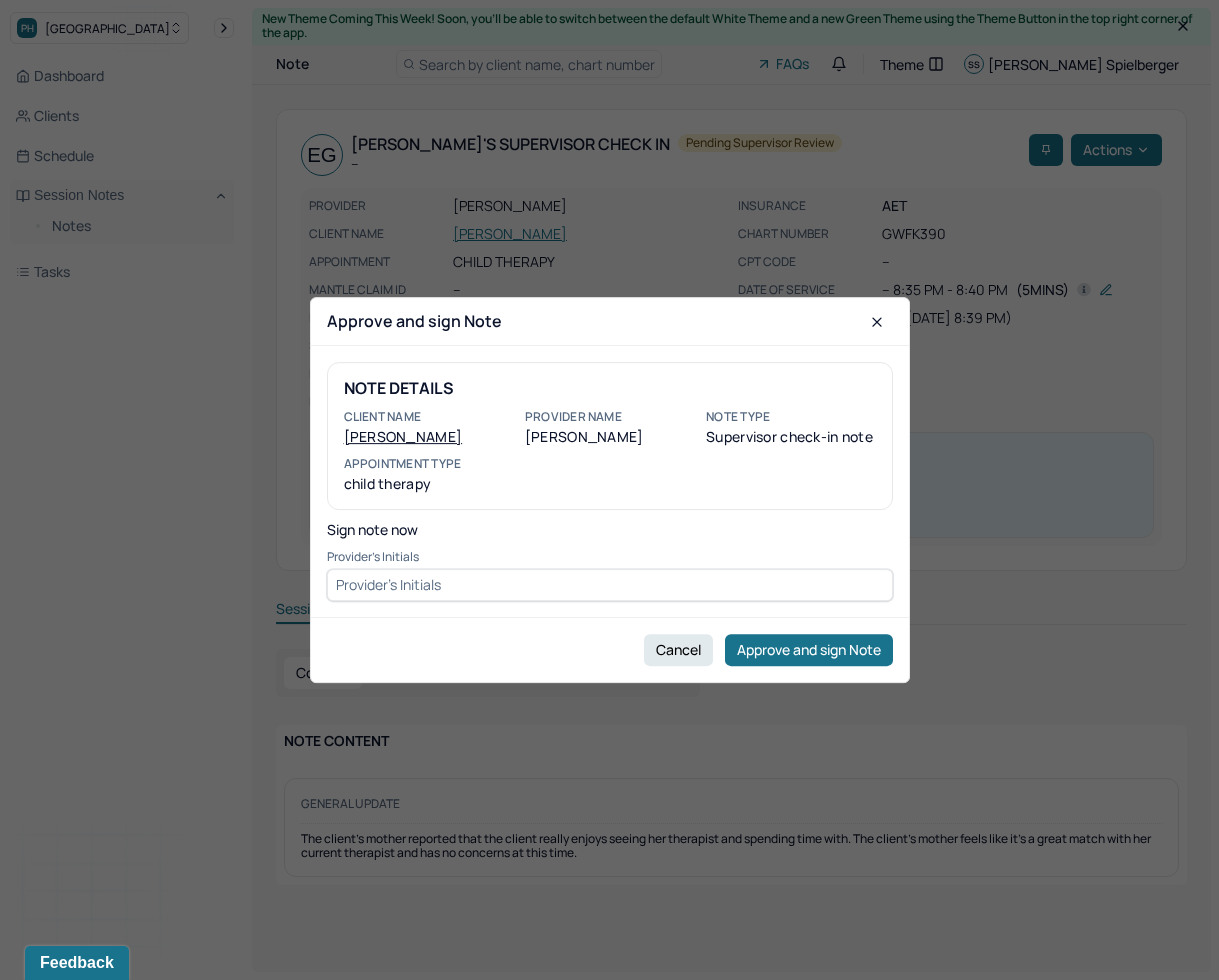 click at bounding box center [610, 585] 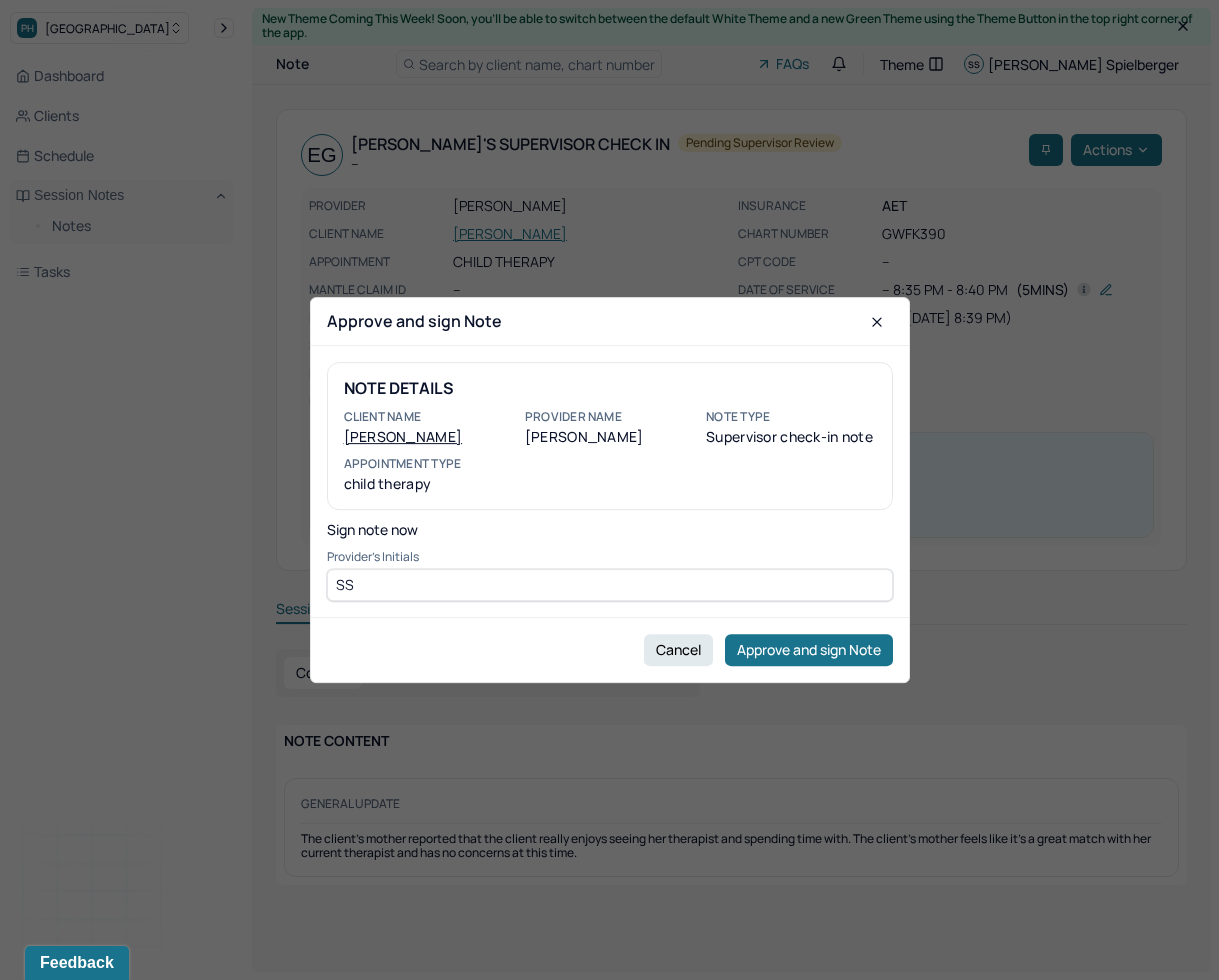 type on "SS" 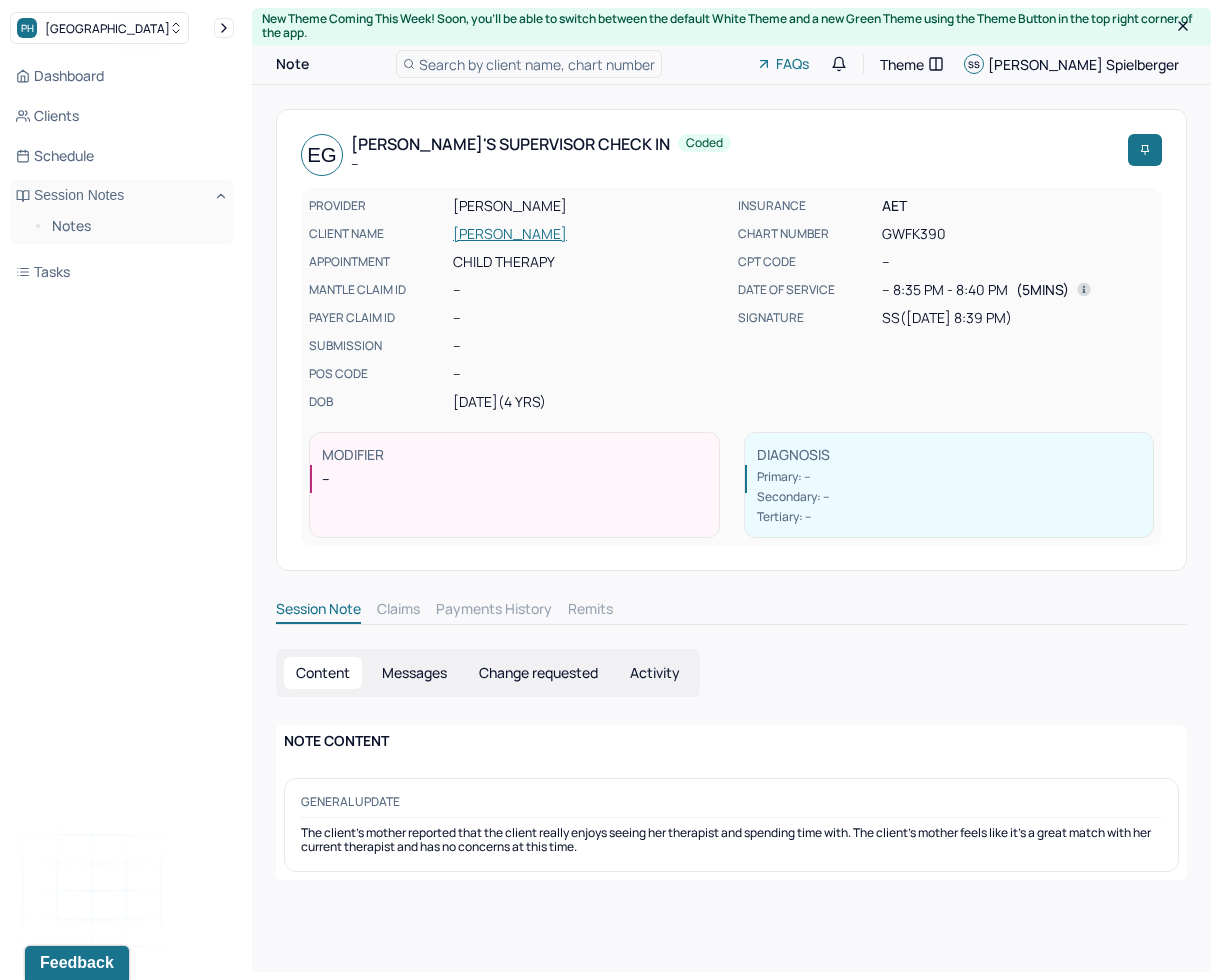 click on "INSURANCE AET CHART NUMBER GWFK390 CPT CODE -- DATE OF SERVICE --   8:35 PM   -   8:40 PM ( 5mins ) SIGNATURE SS  ([DATE] 8:39 PM)" at bounding box center [946, 304] 